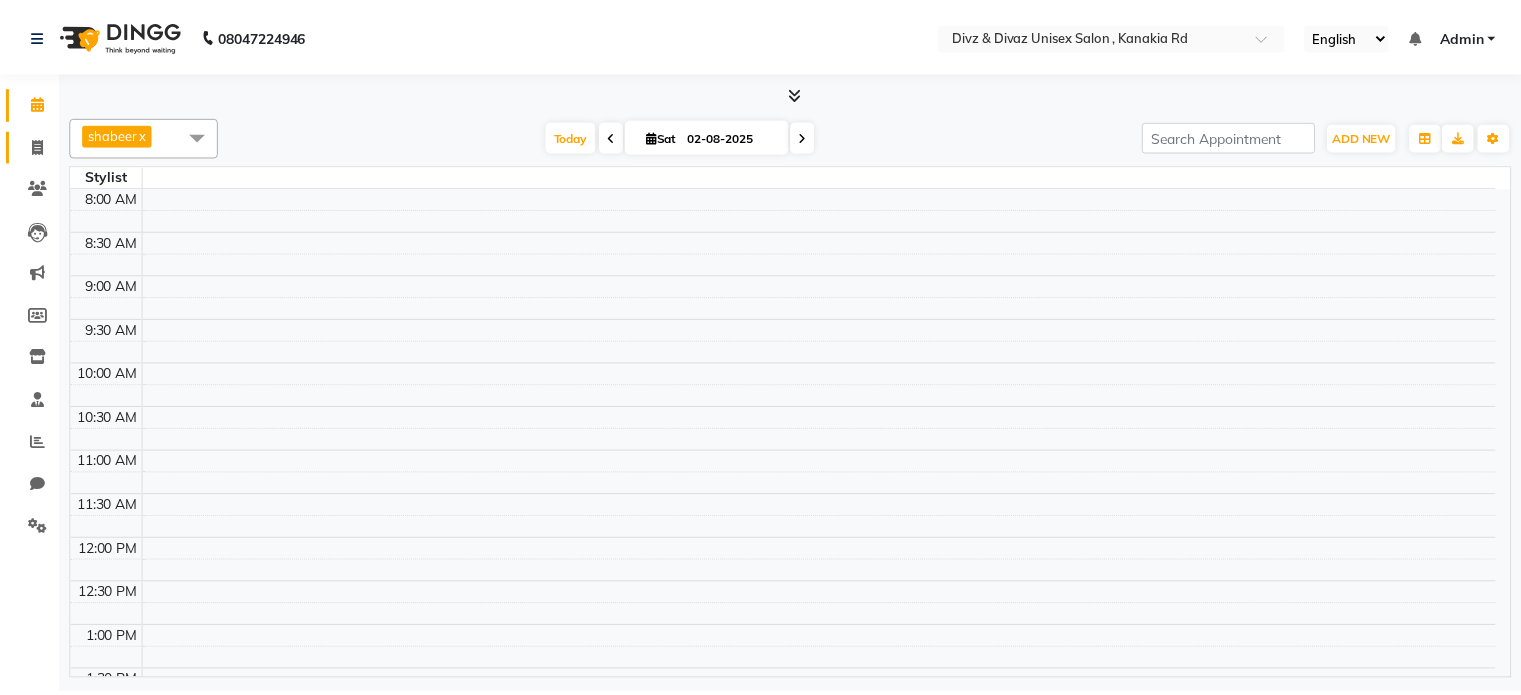 scroll, scrollTop: 0, scrollLeft: 0, axis: both 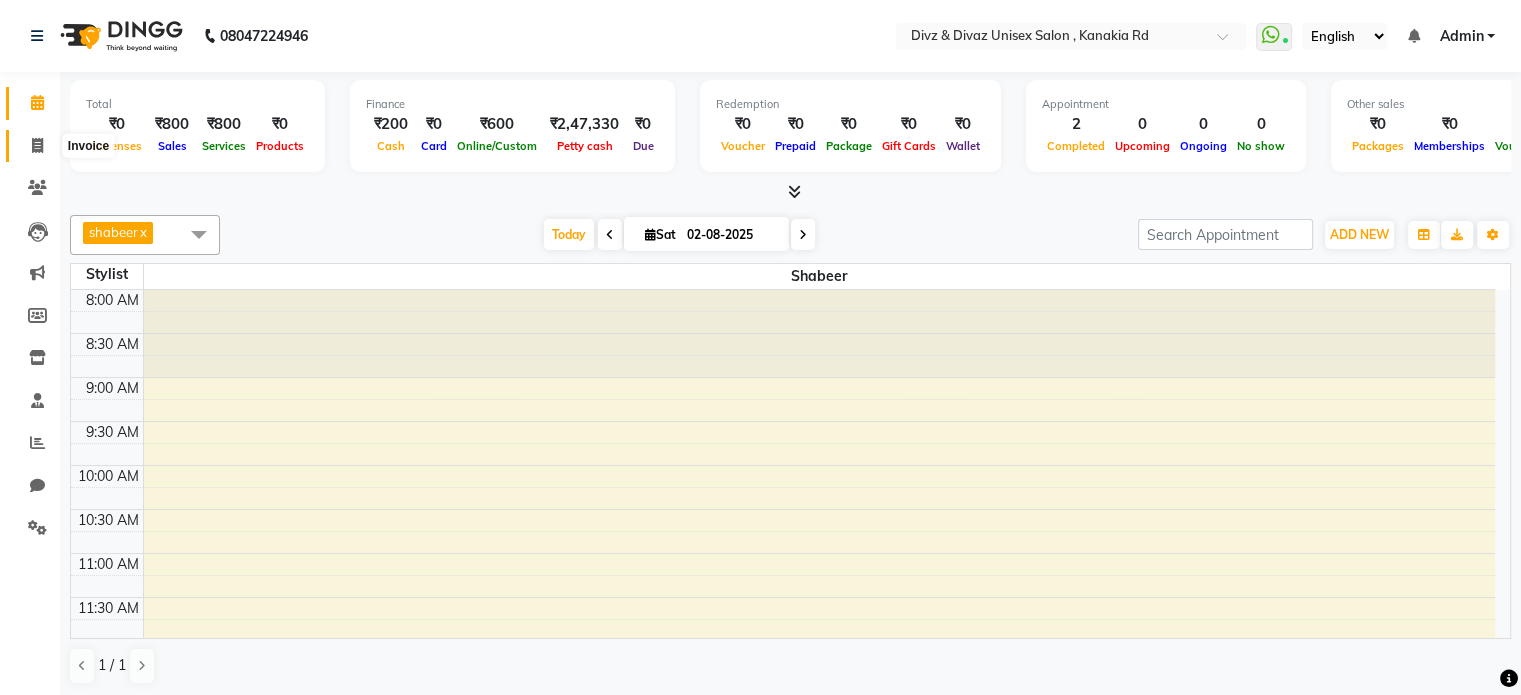 click 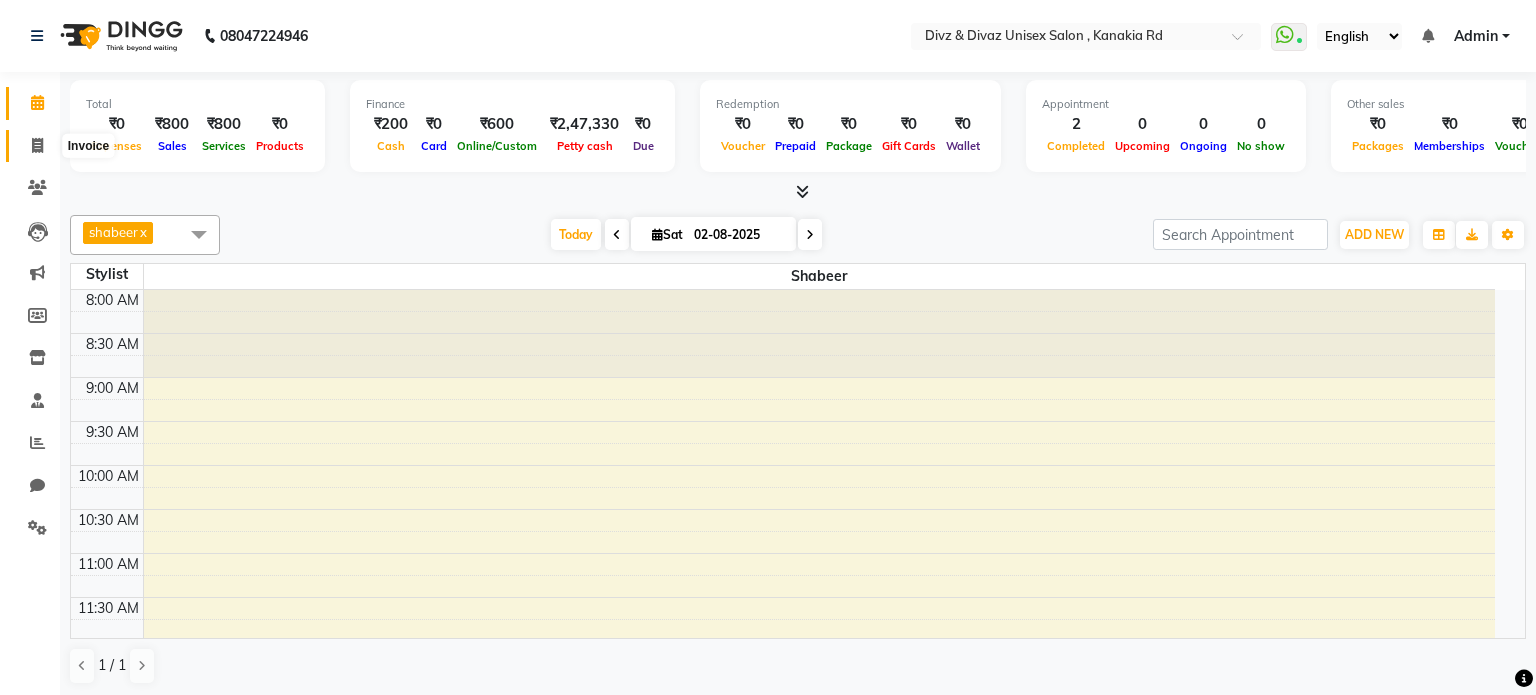 select on "service" 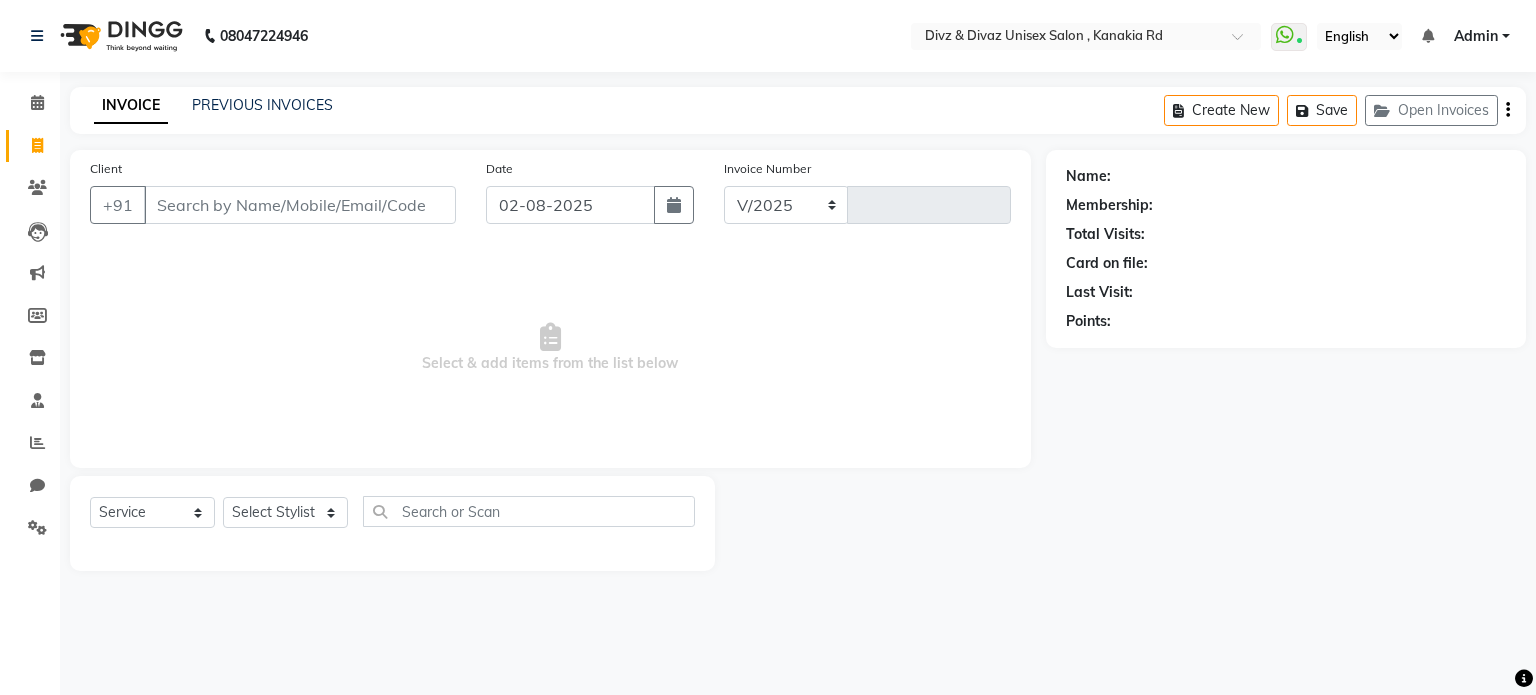 select on "7588" 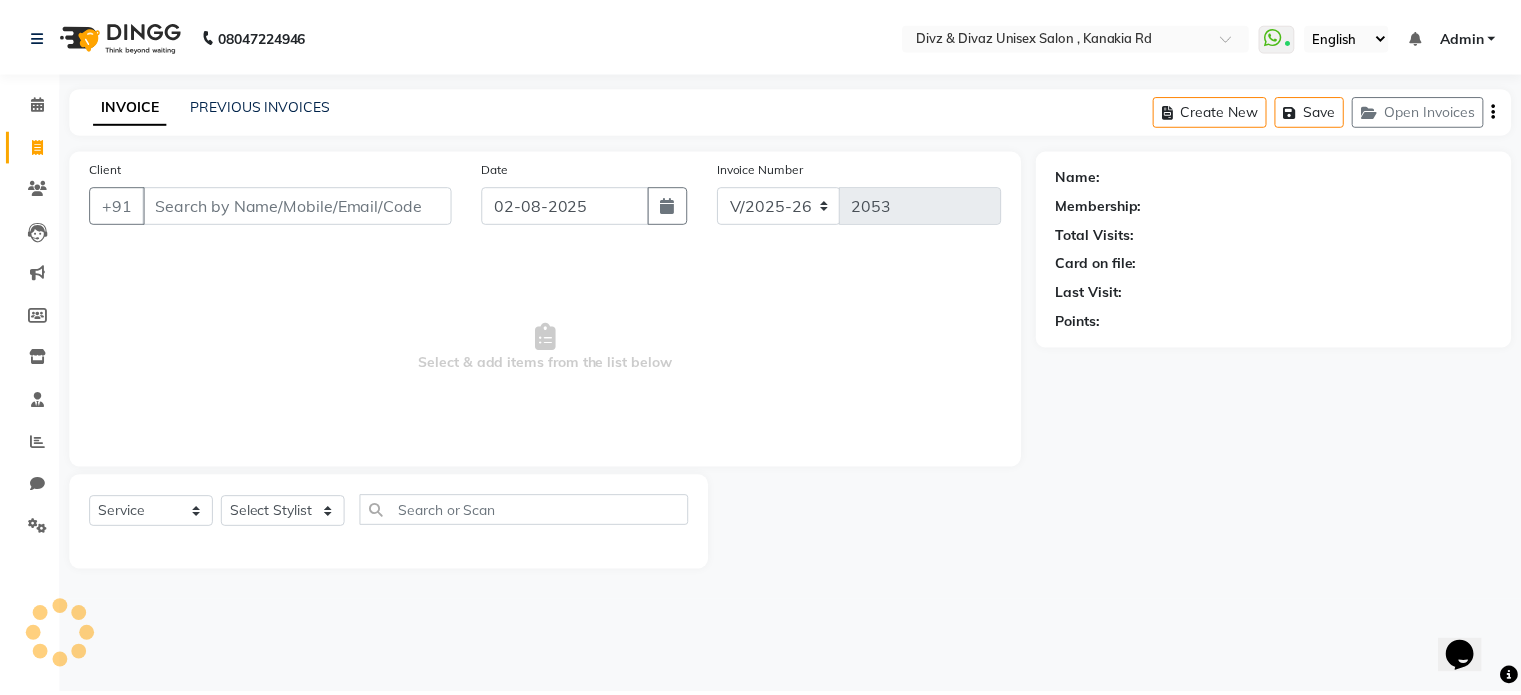 scroll, scrollTop: 0, scrollLeft: 0, axis: both 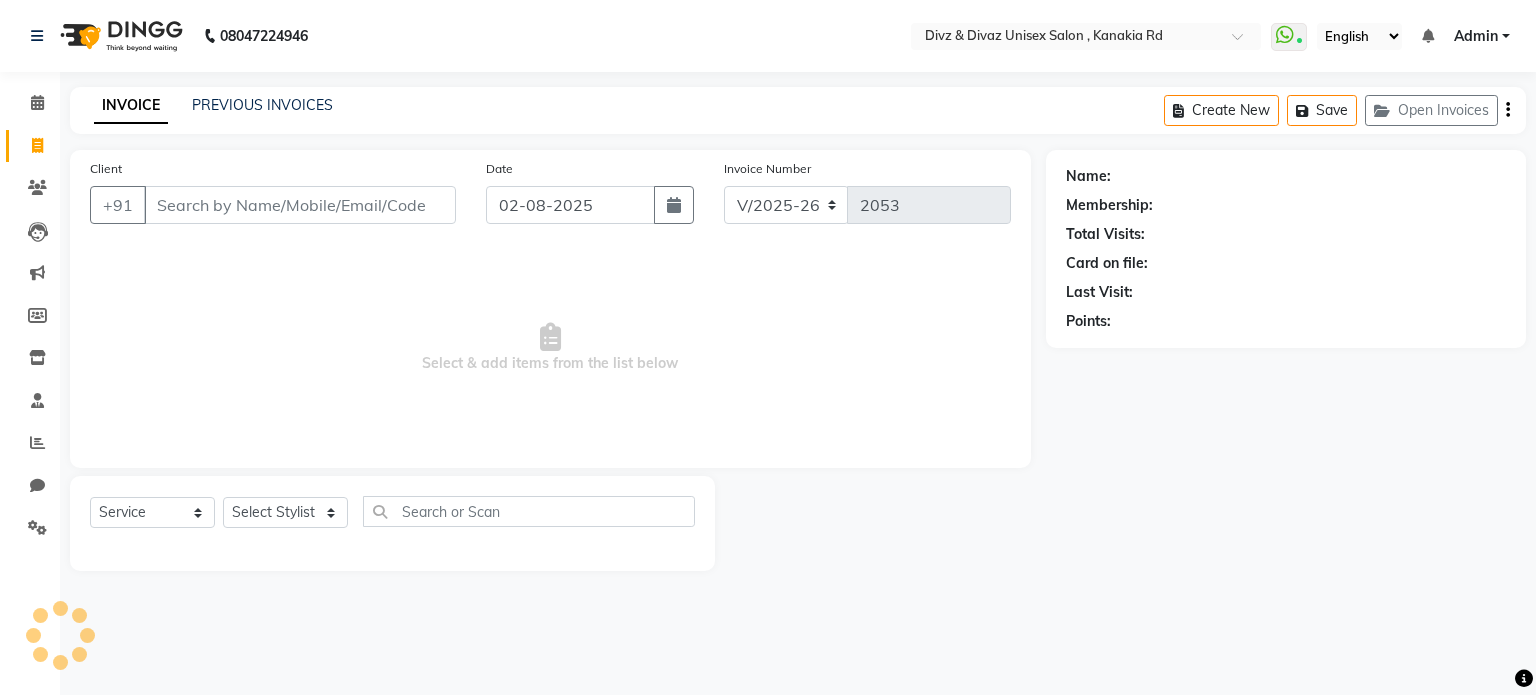 click on "Client" at bounding box center [300, 205] 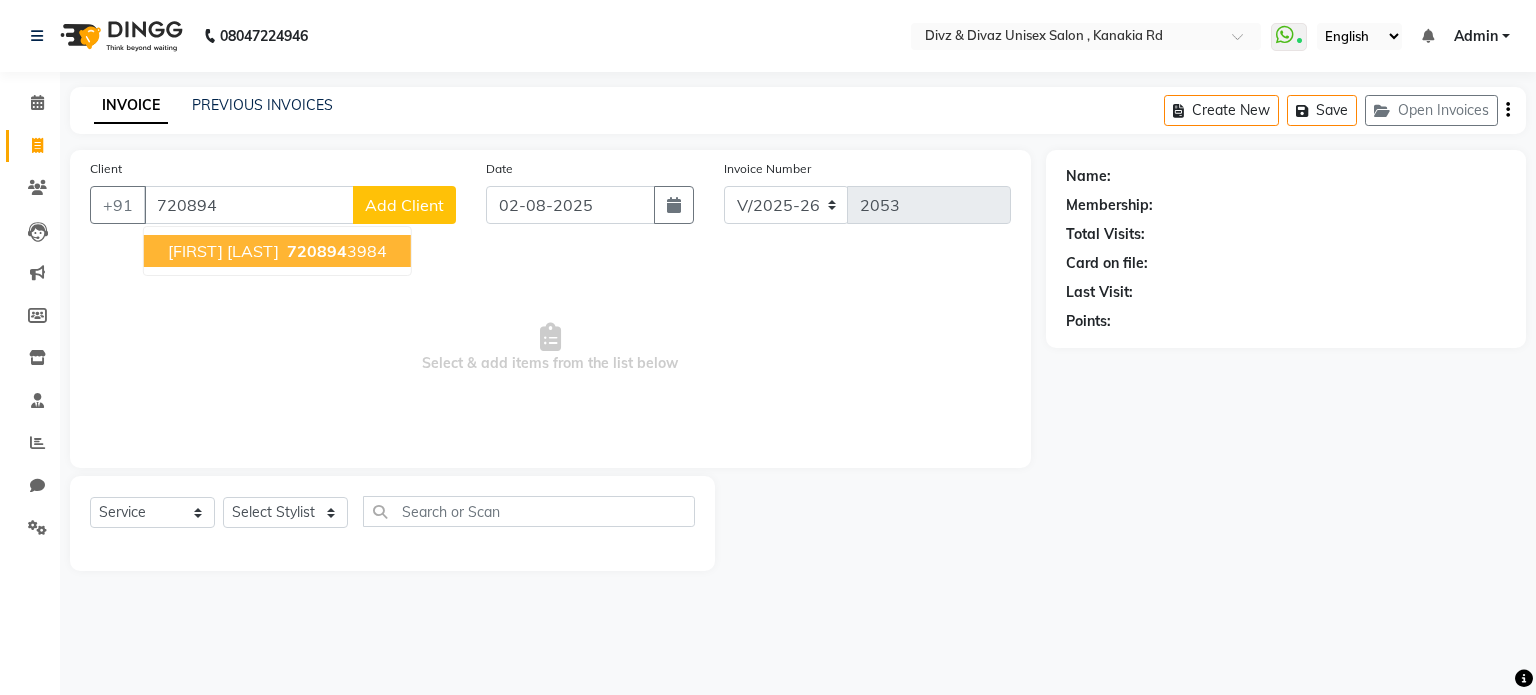 click on "[FIRST] [LAST]" at bounding box center [223, 251] 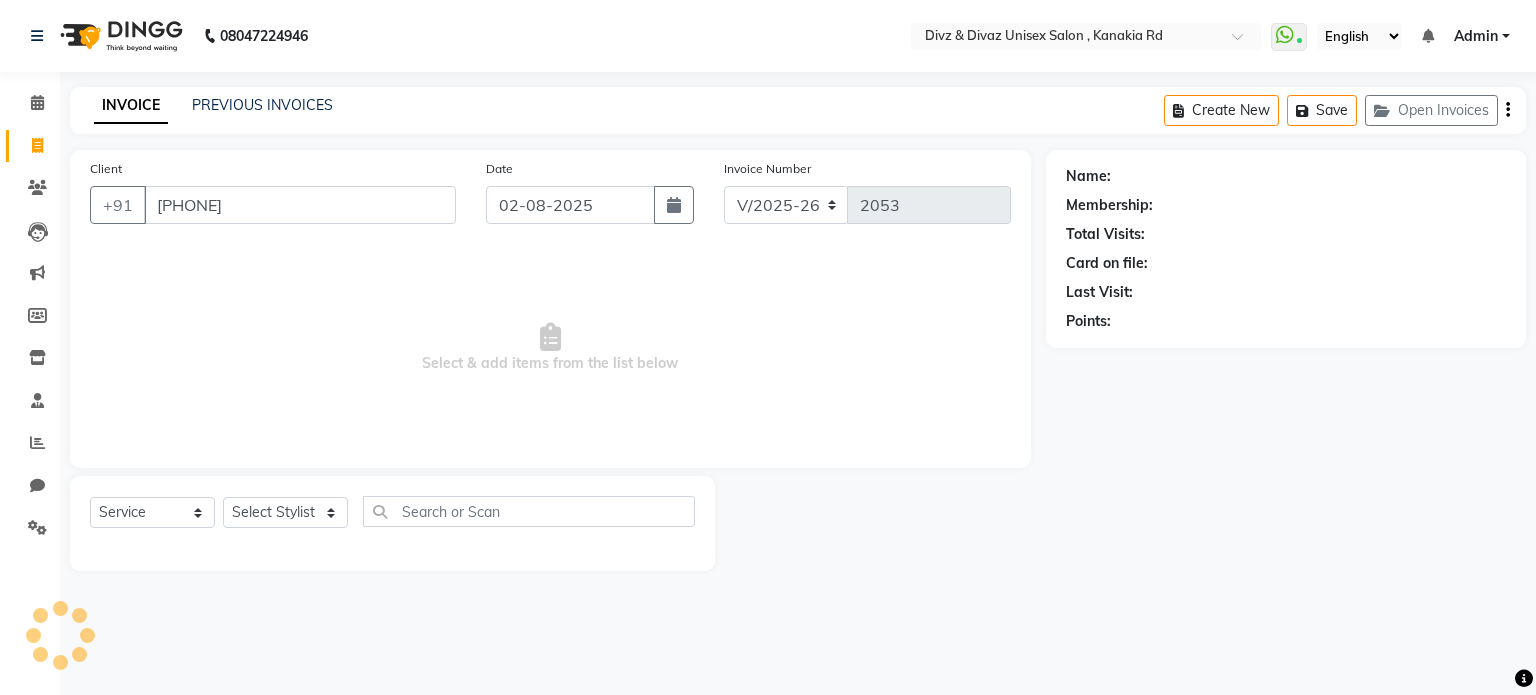 type on "[PHONE]" 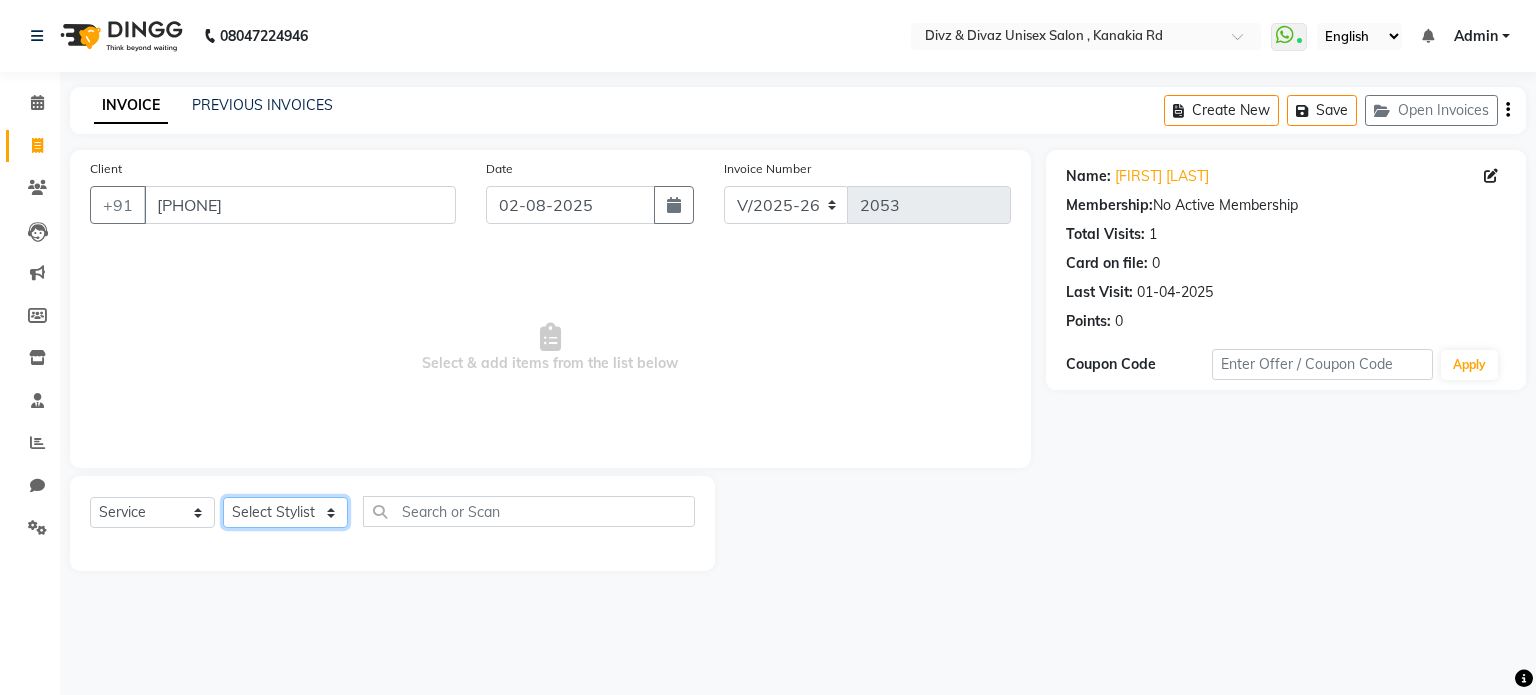 click on "Select Stylist [FIRST] [LAST] [FIRST] [LAST]" 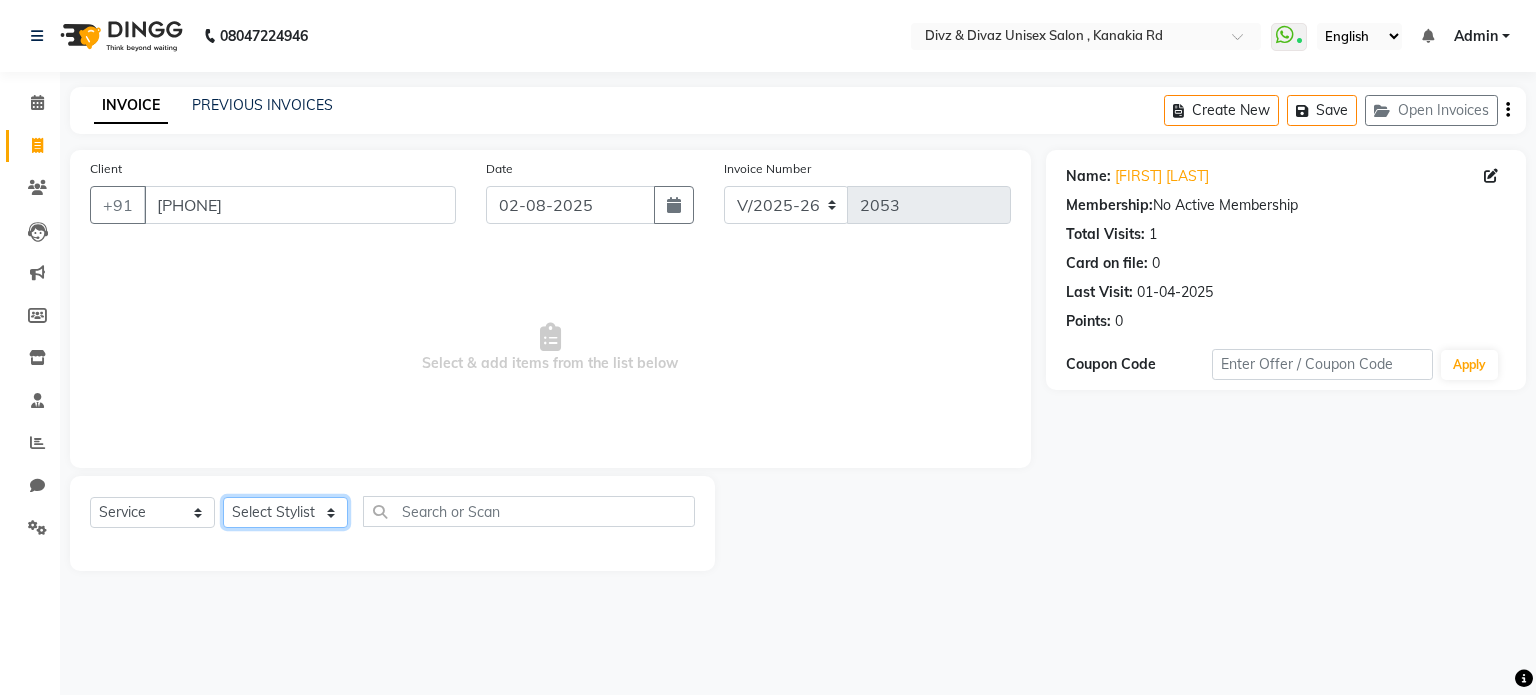 select on "67195" 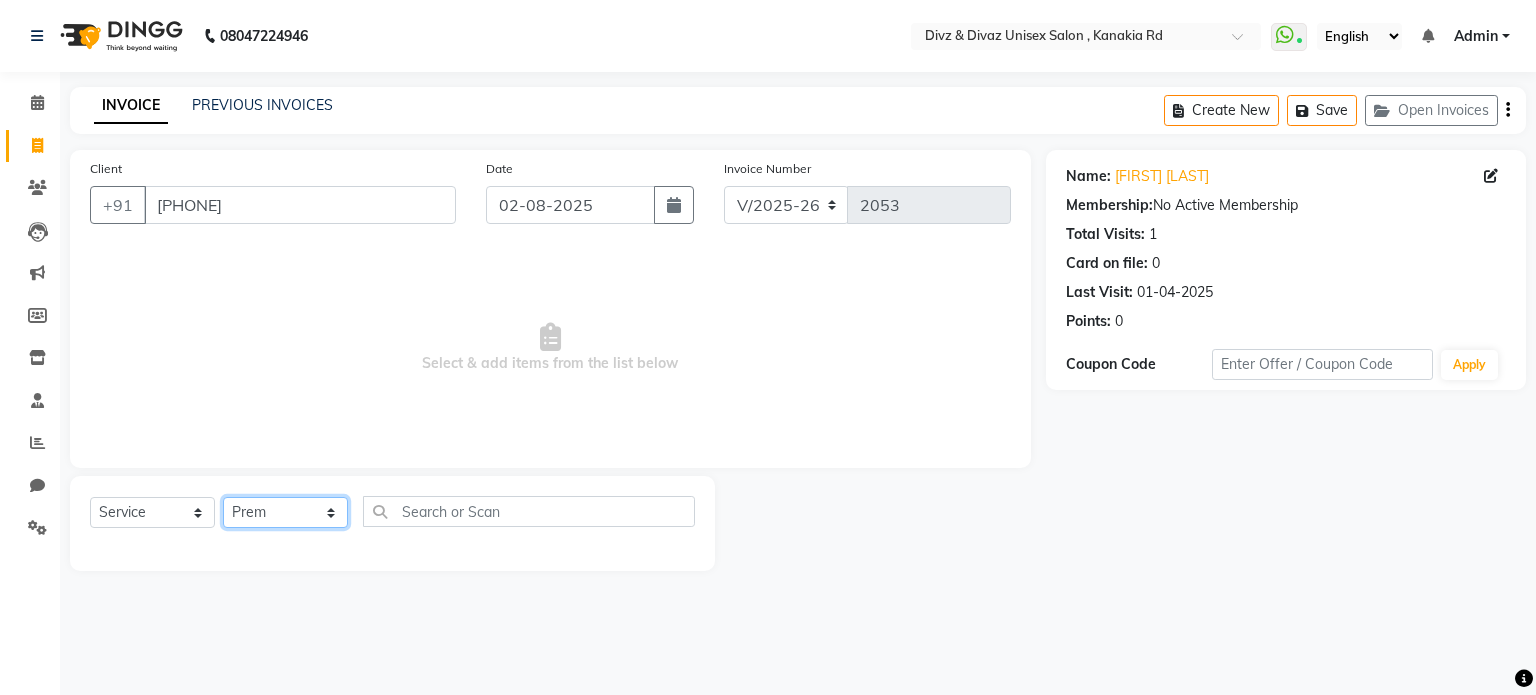 click on "Select Stylist [FIRST] [LAST] [FIRST] [LAST]" 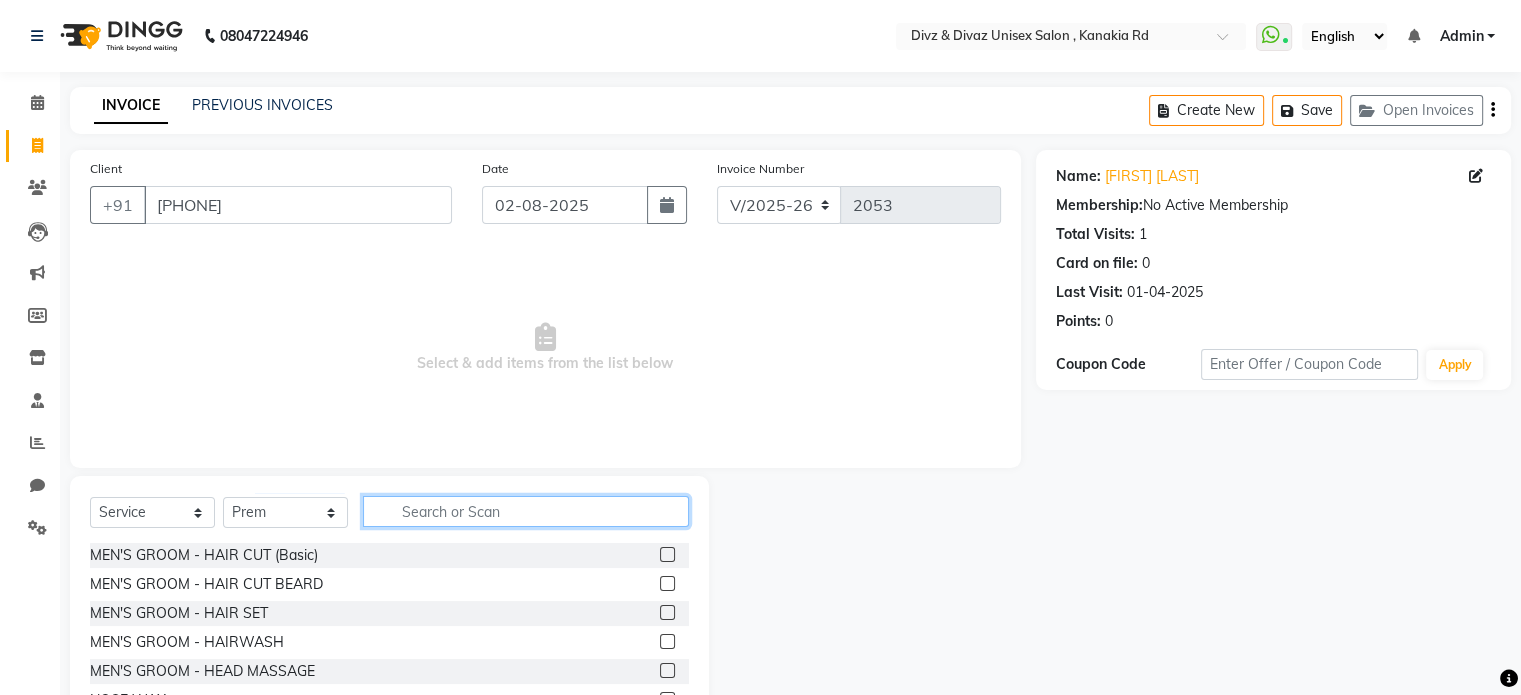 click 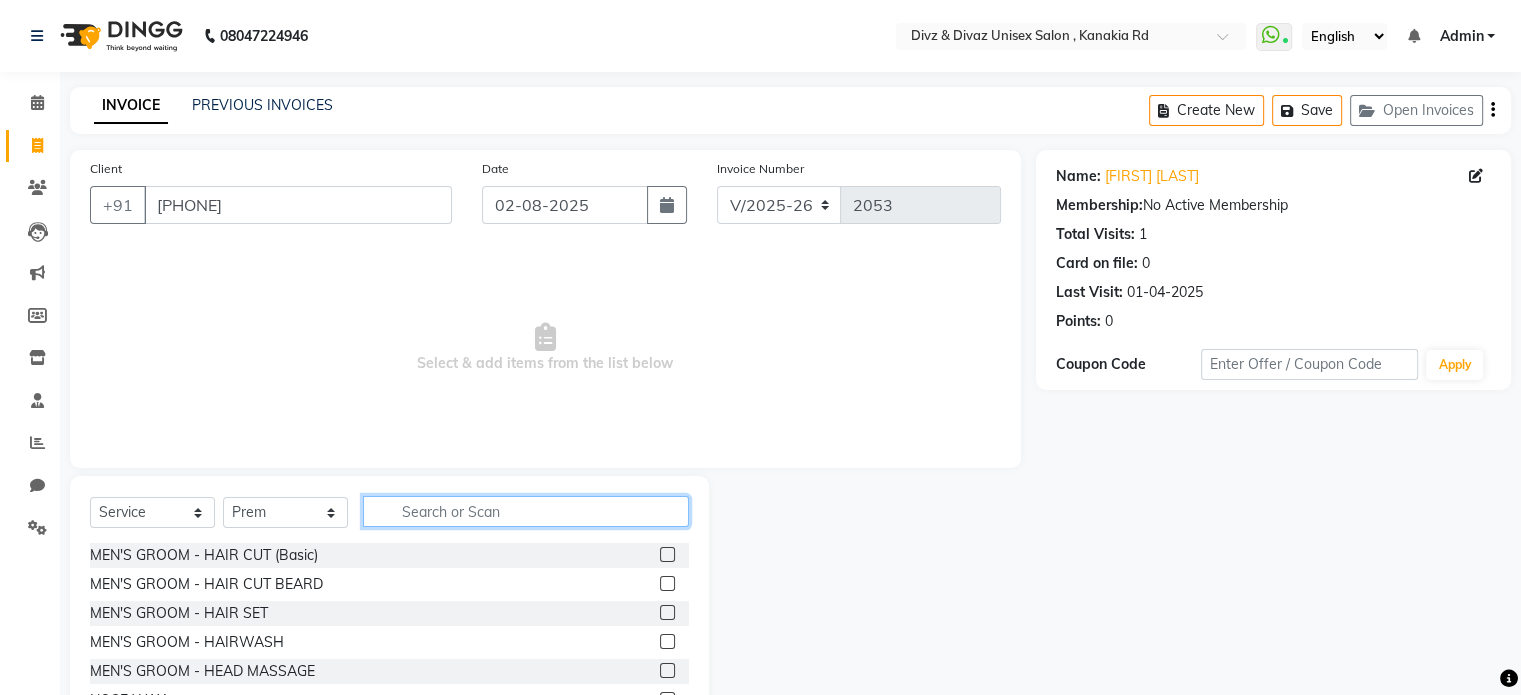 click 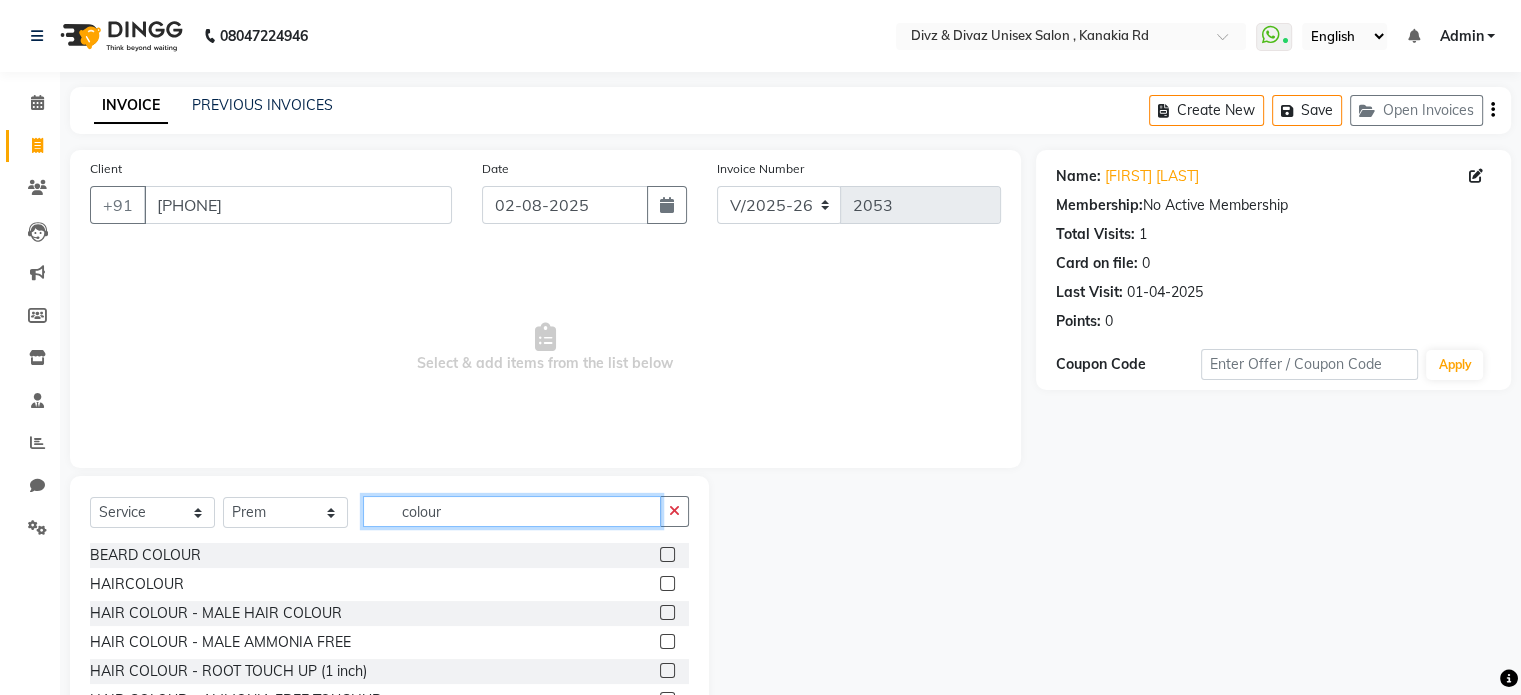 type on "colour" 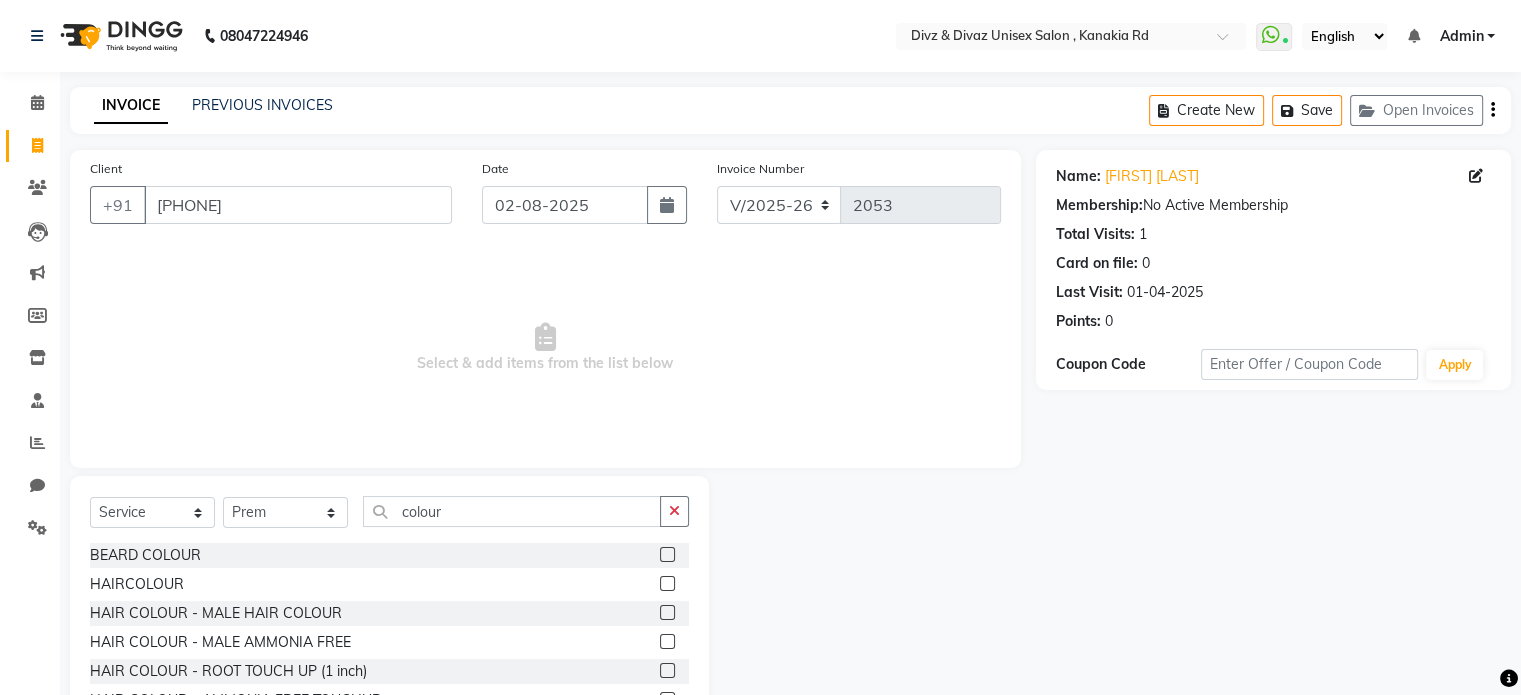 click 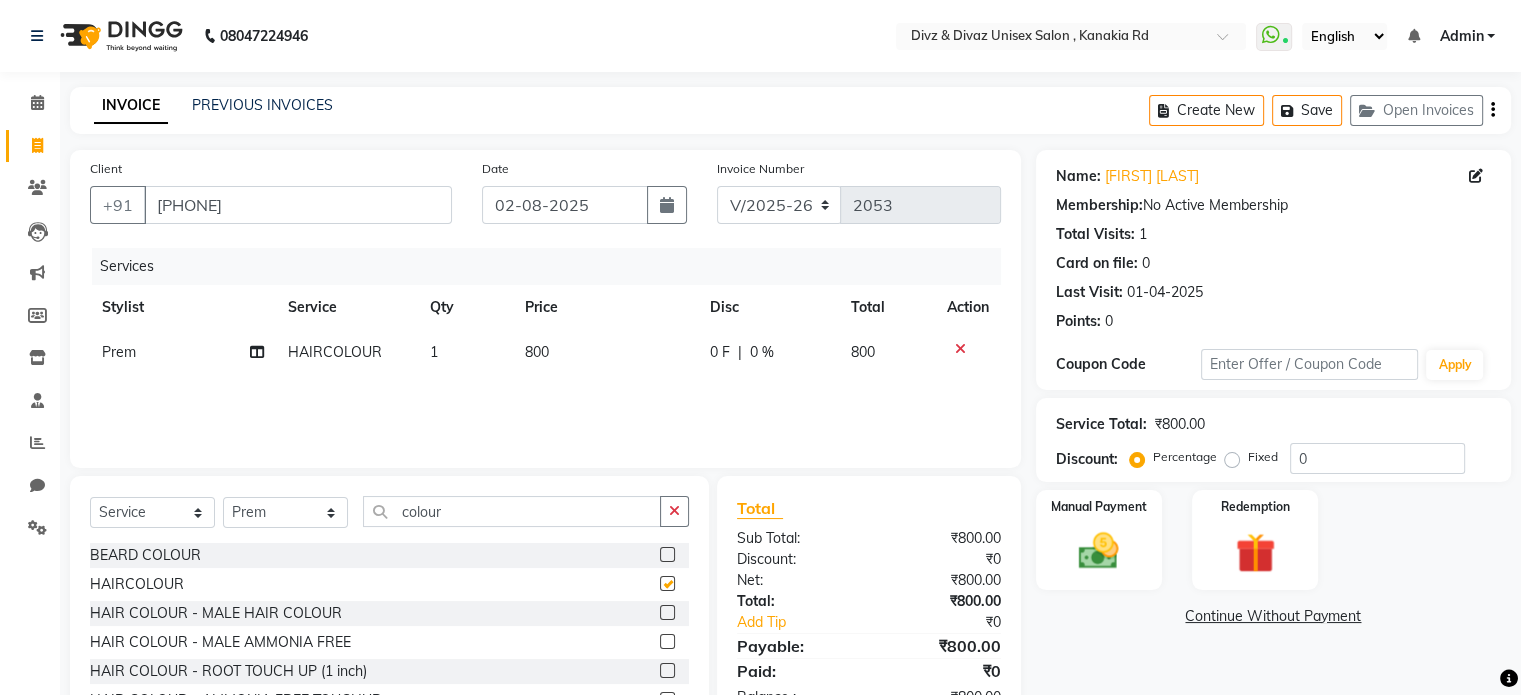 checkbox on "false" 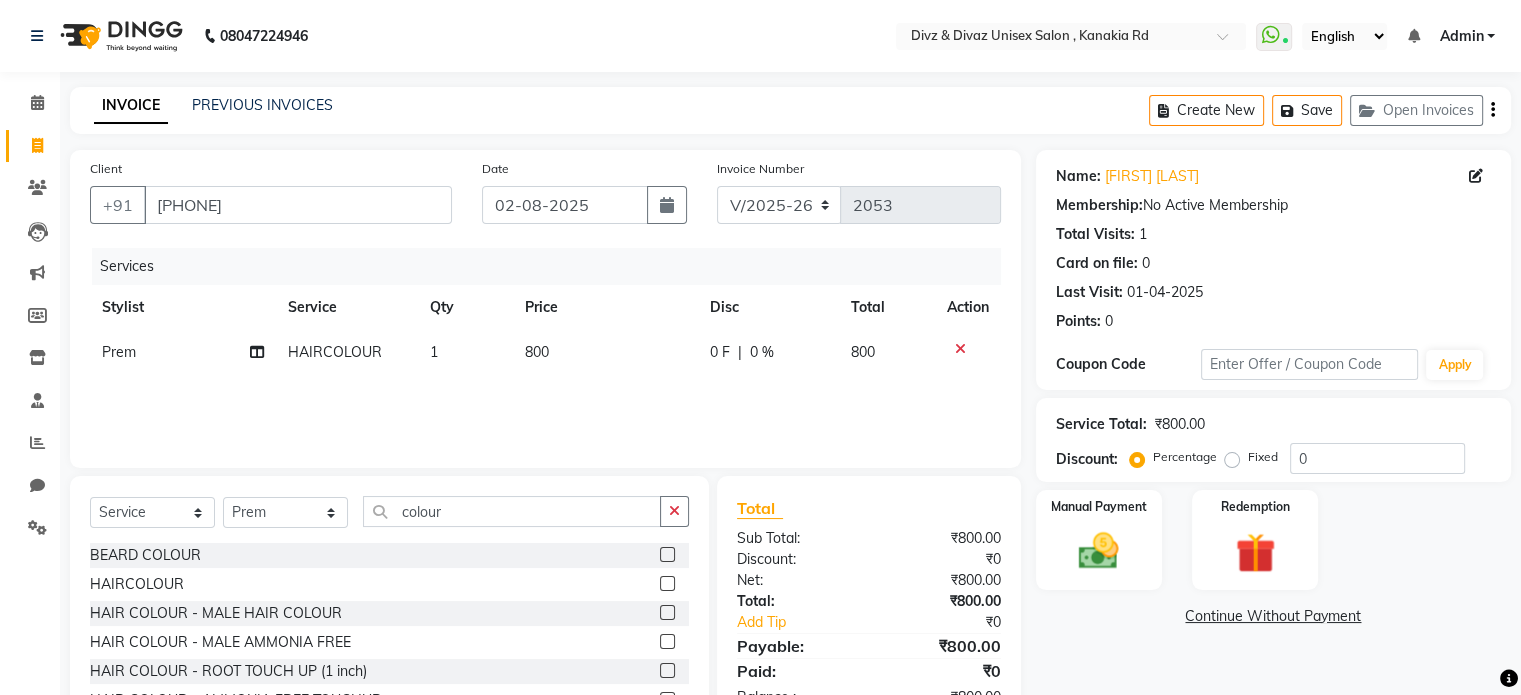 click on "800" 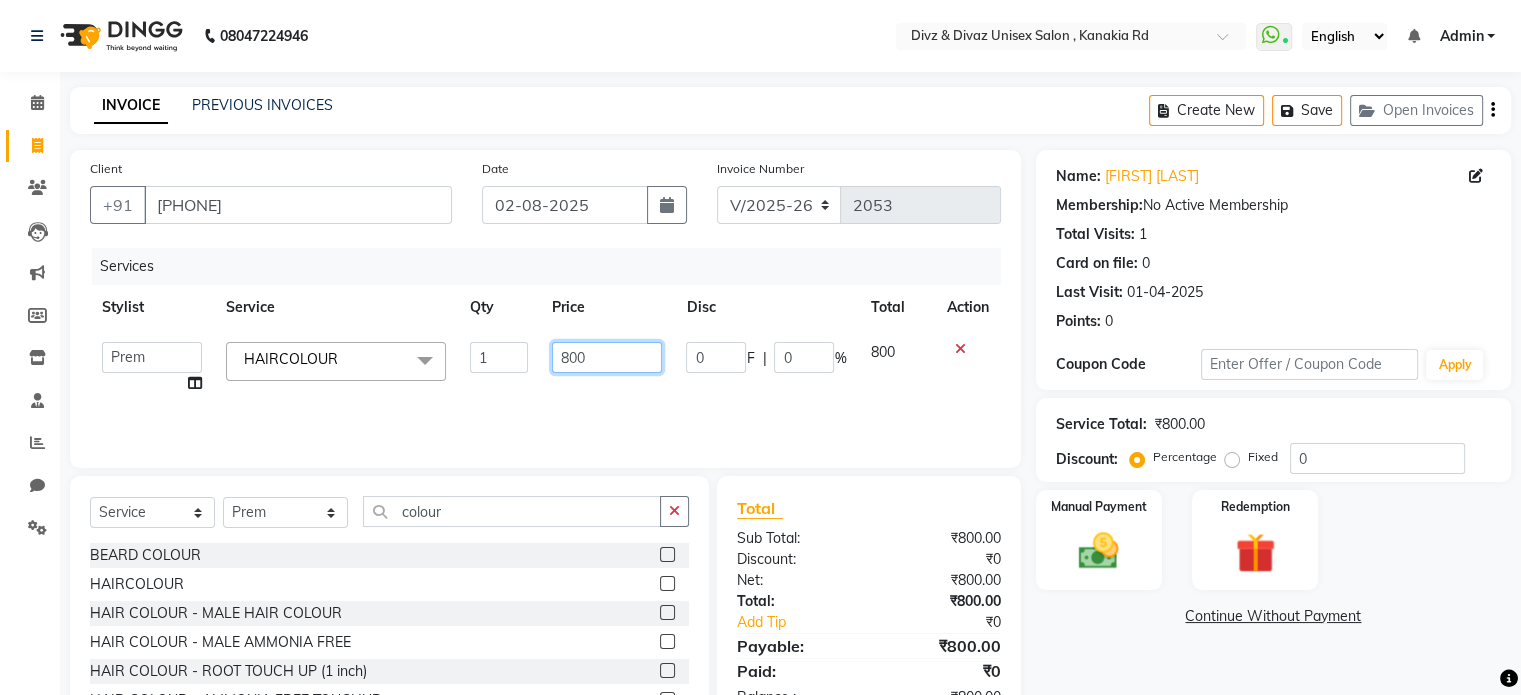 click on "800" 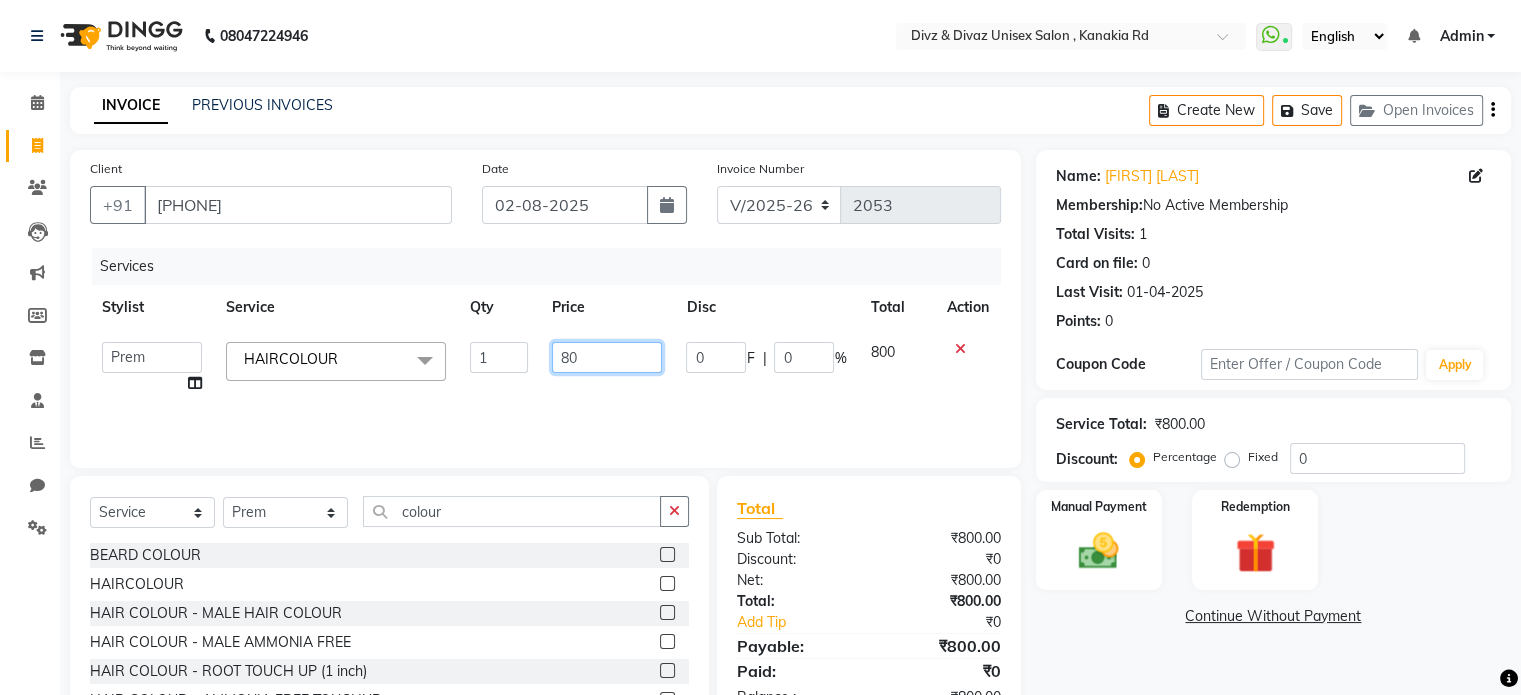 type on "8" 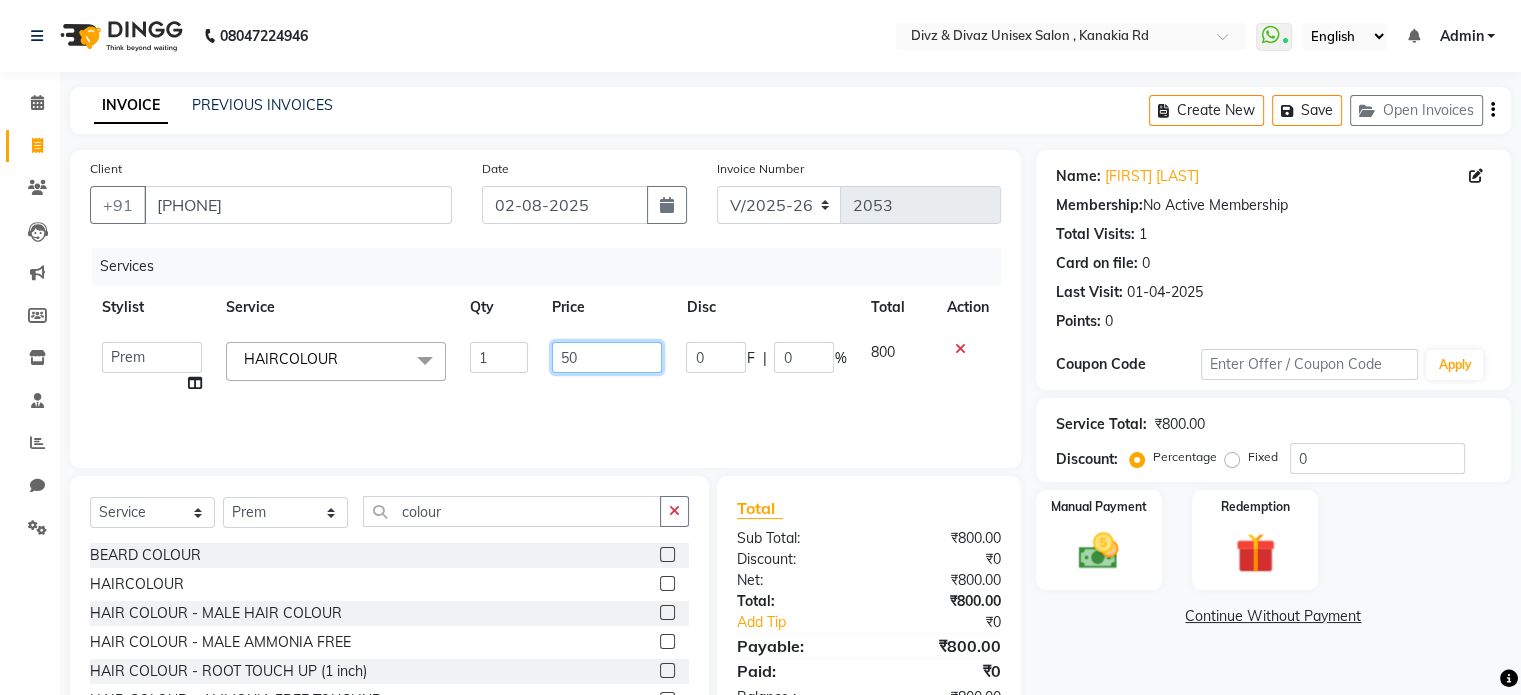type on "500" 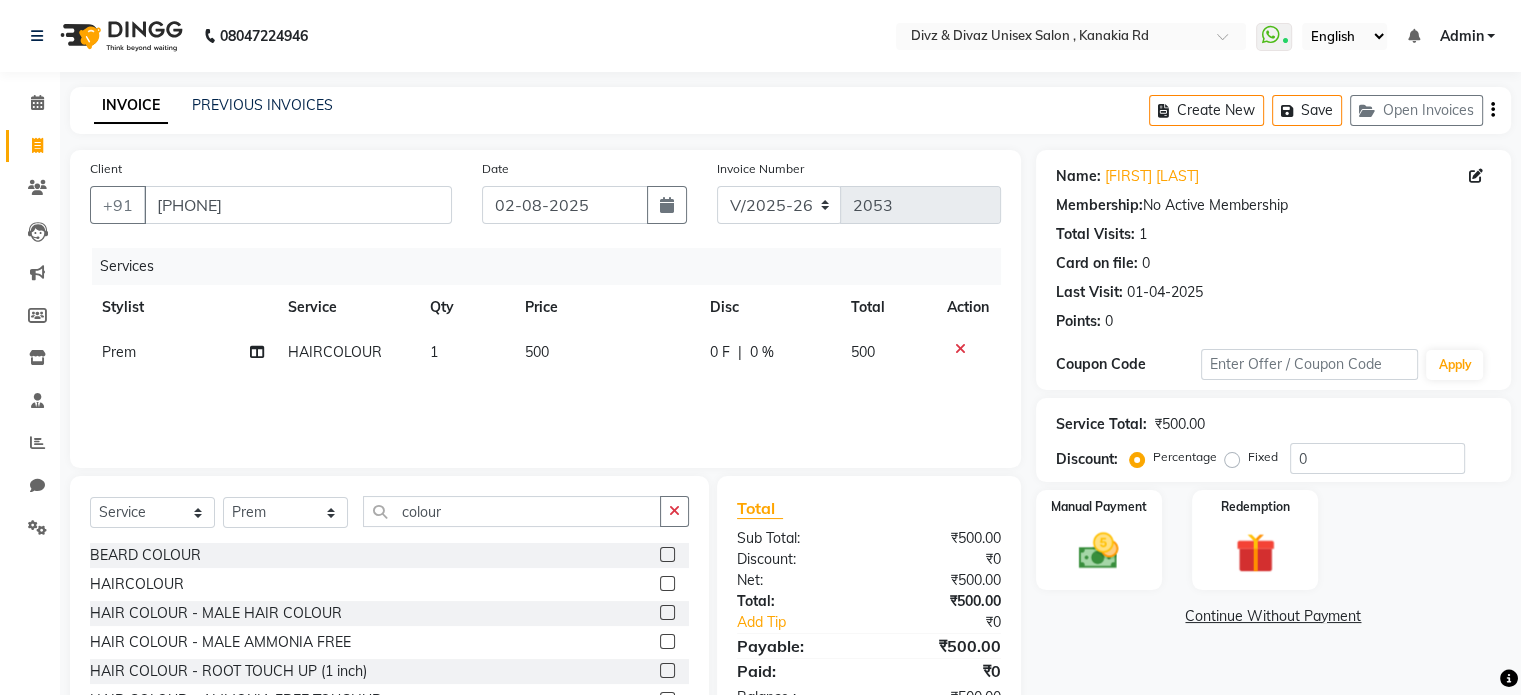 click on "500" 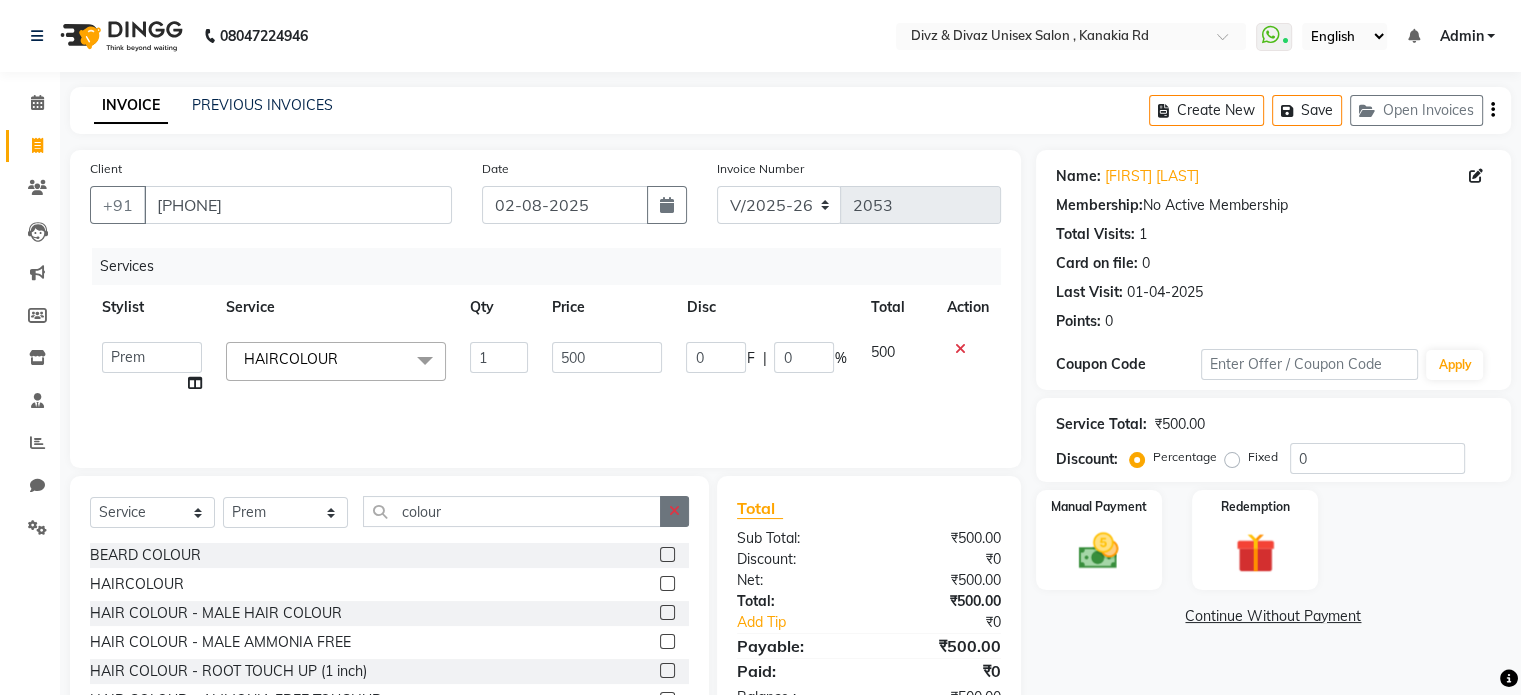click 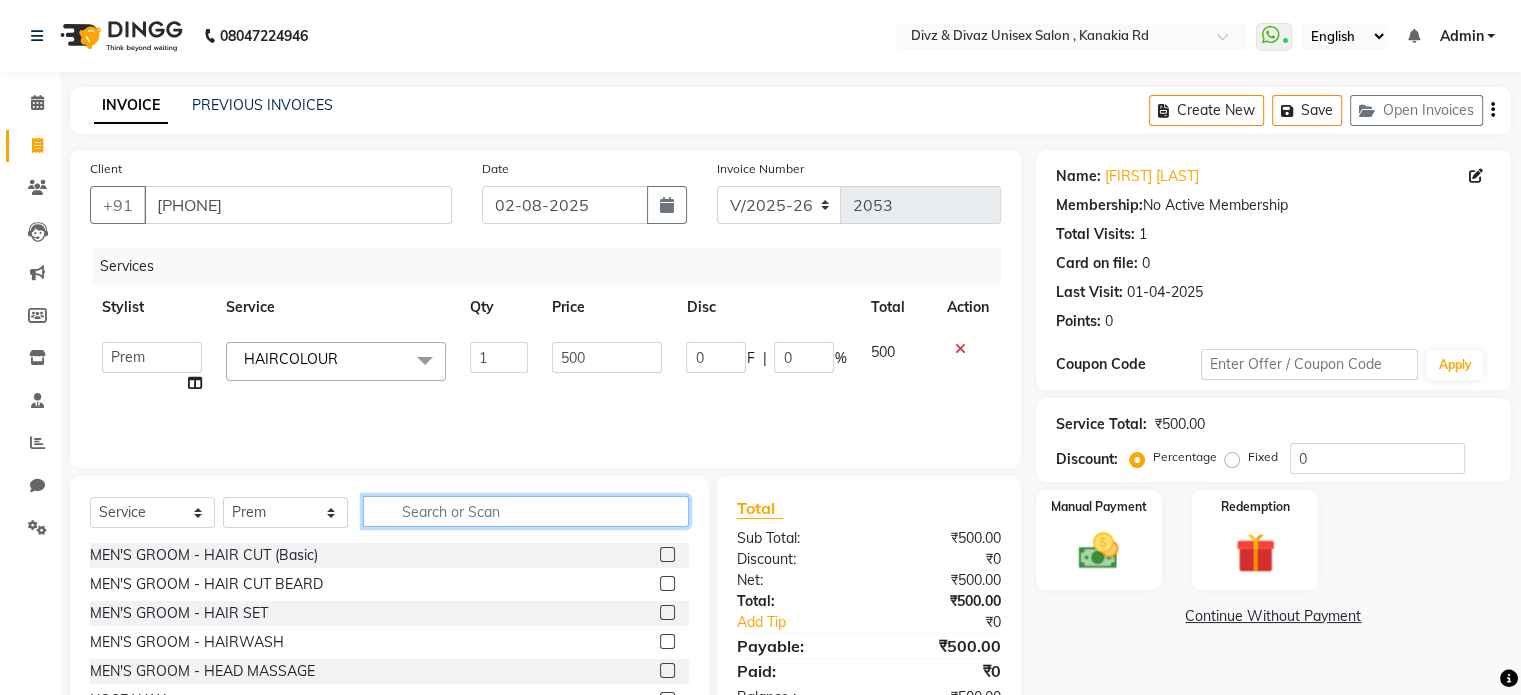 click 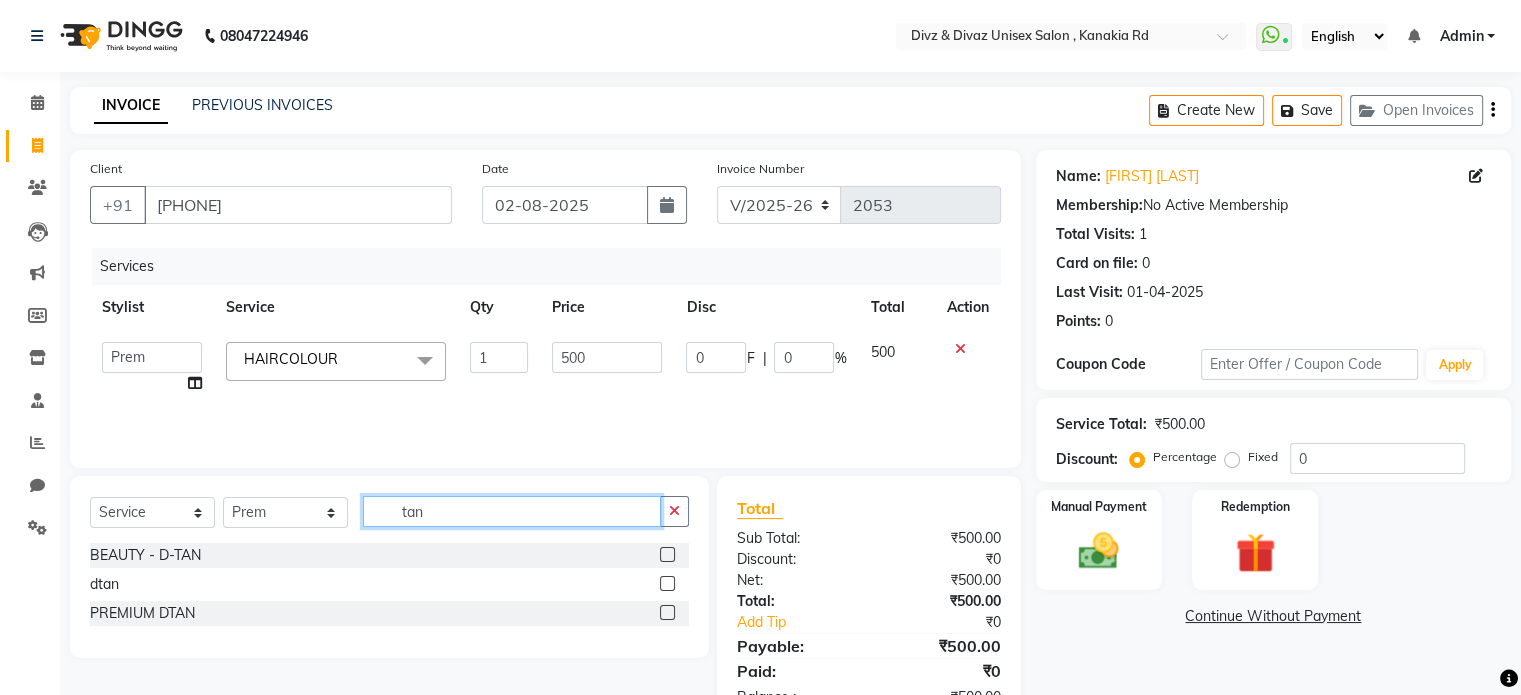 type on "tan" 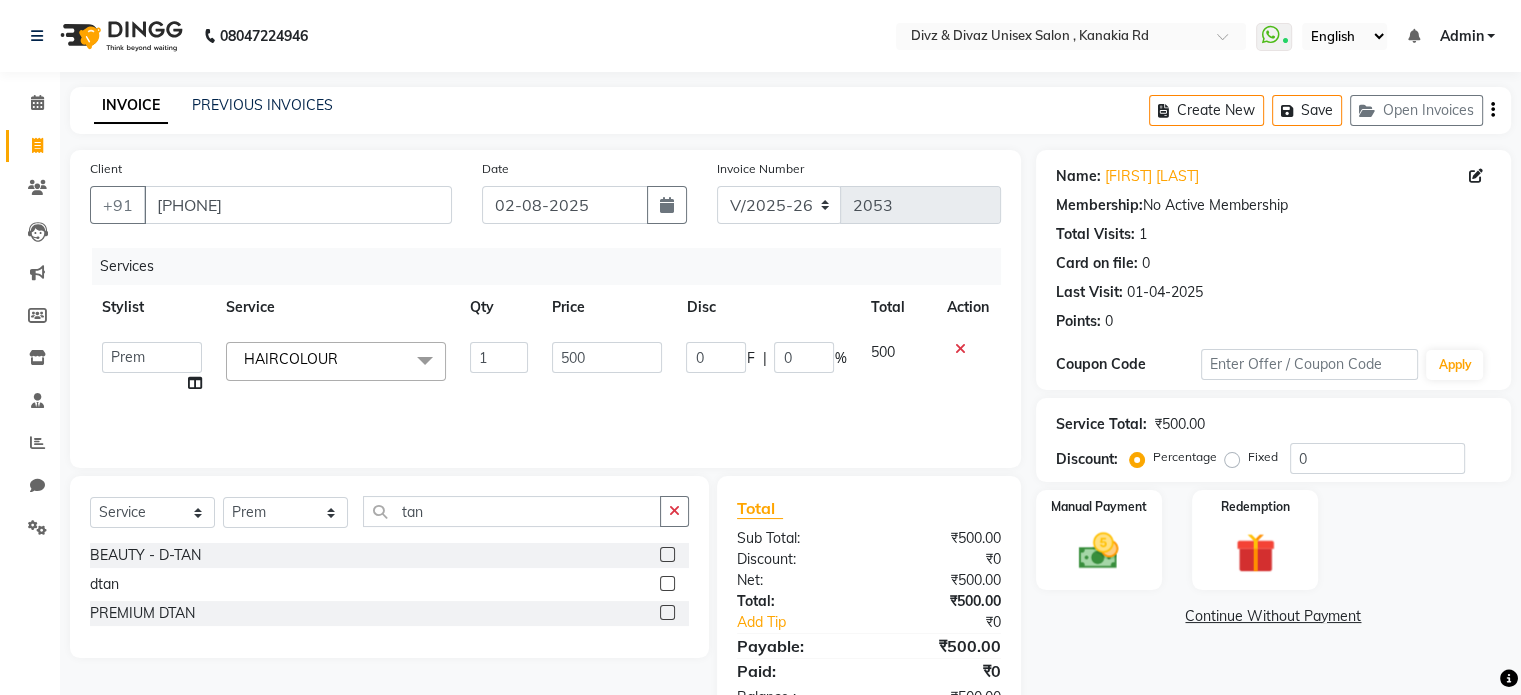 click 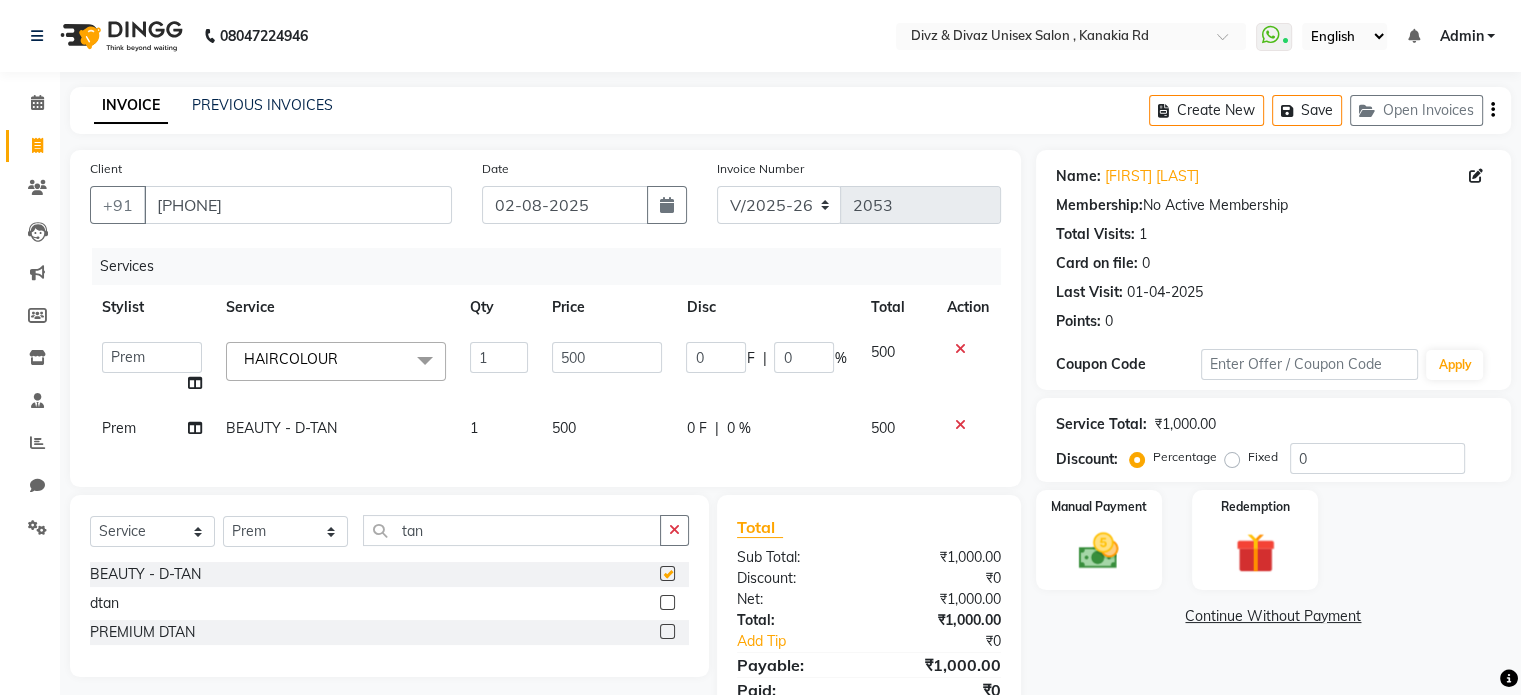 checkbox on "false" 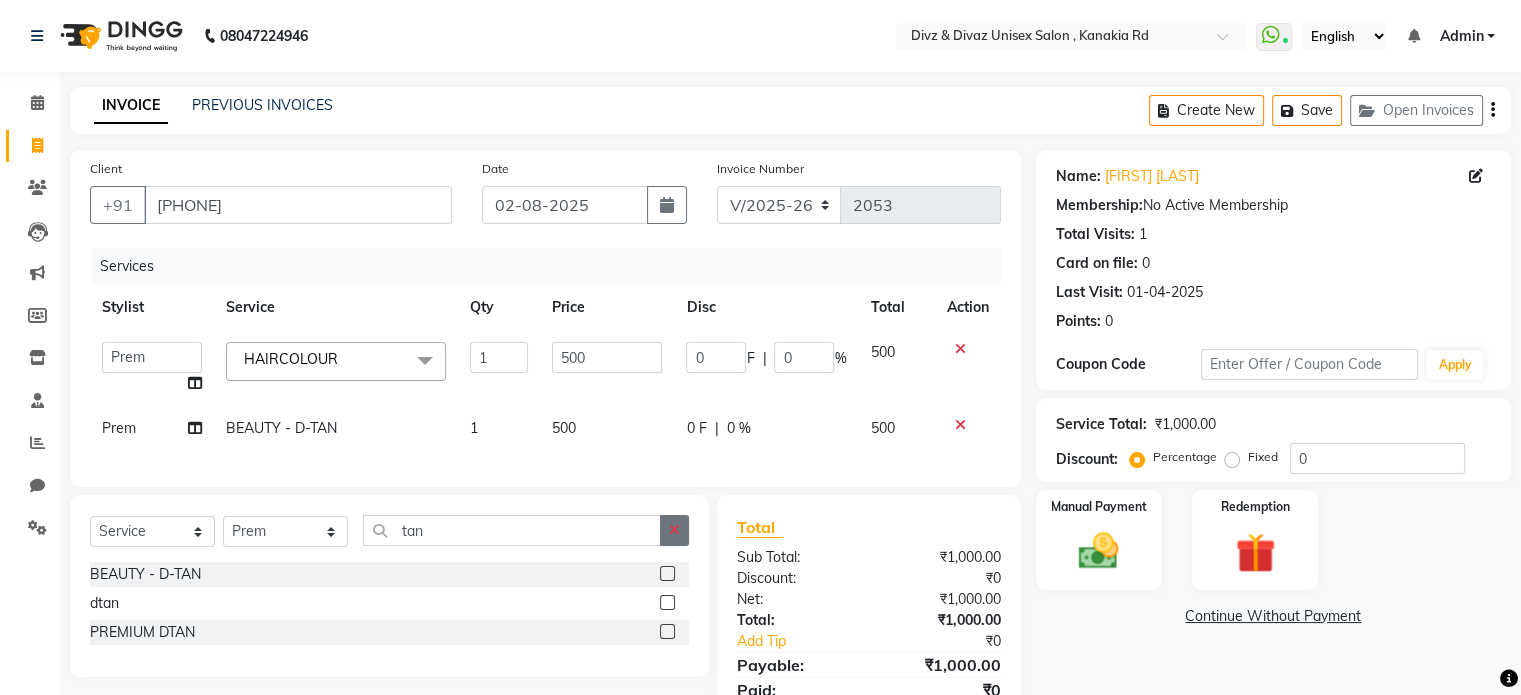 click 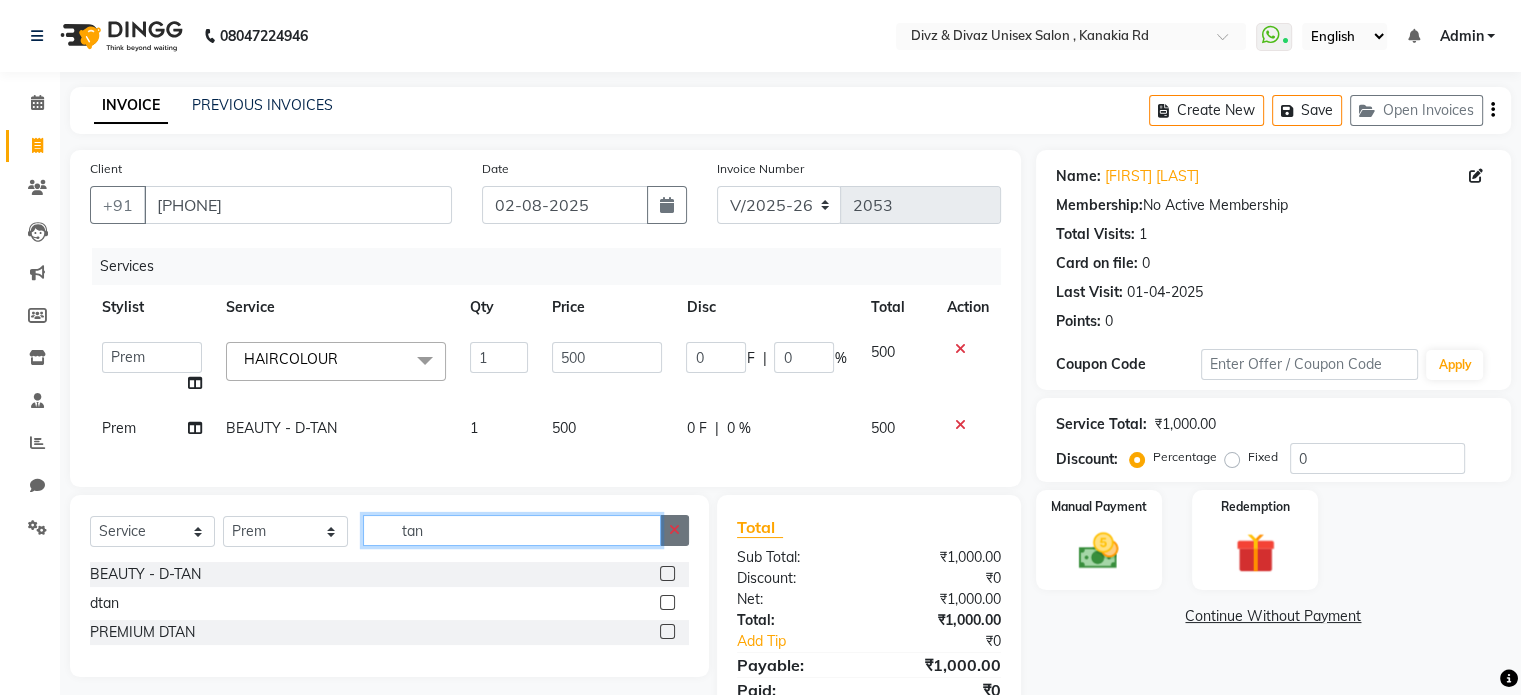 type 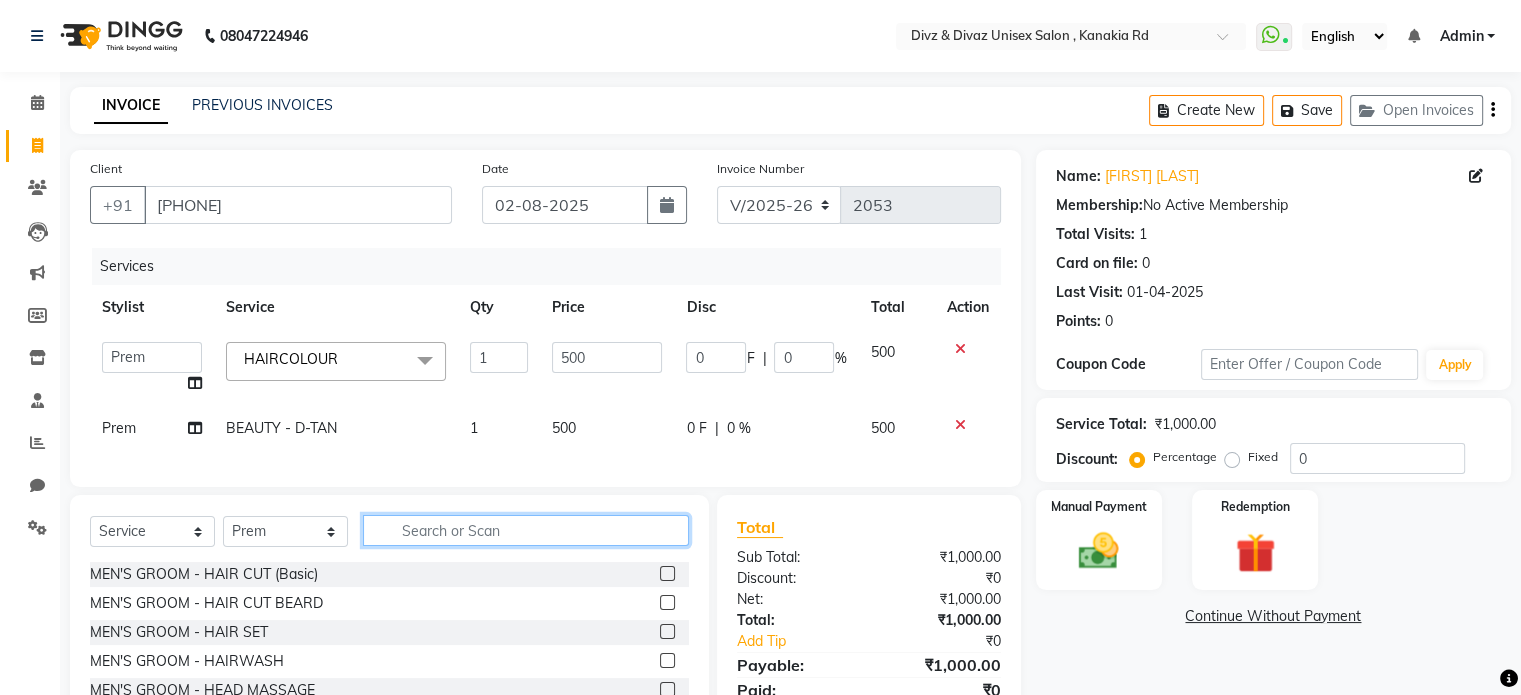 click 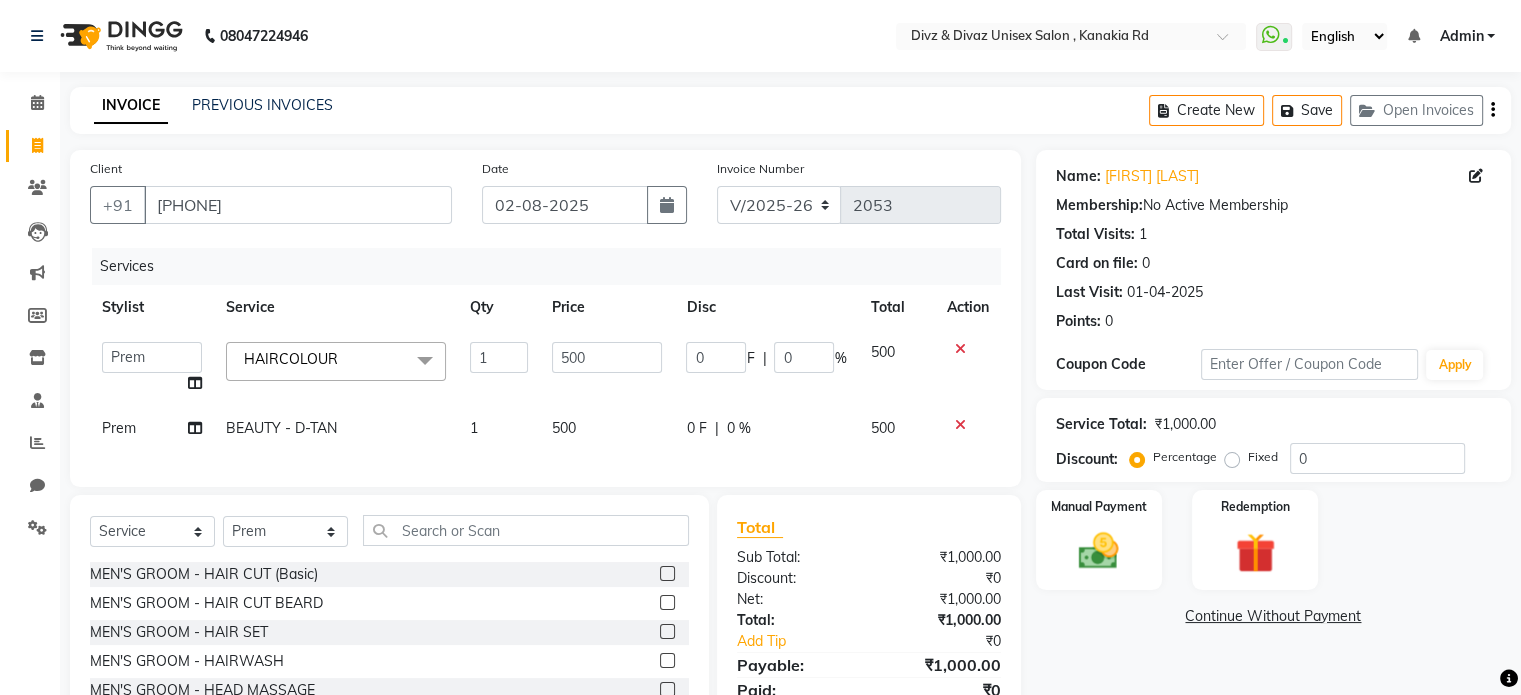 click 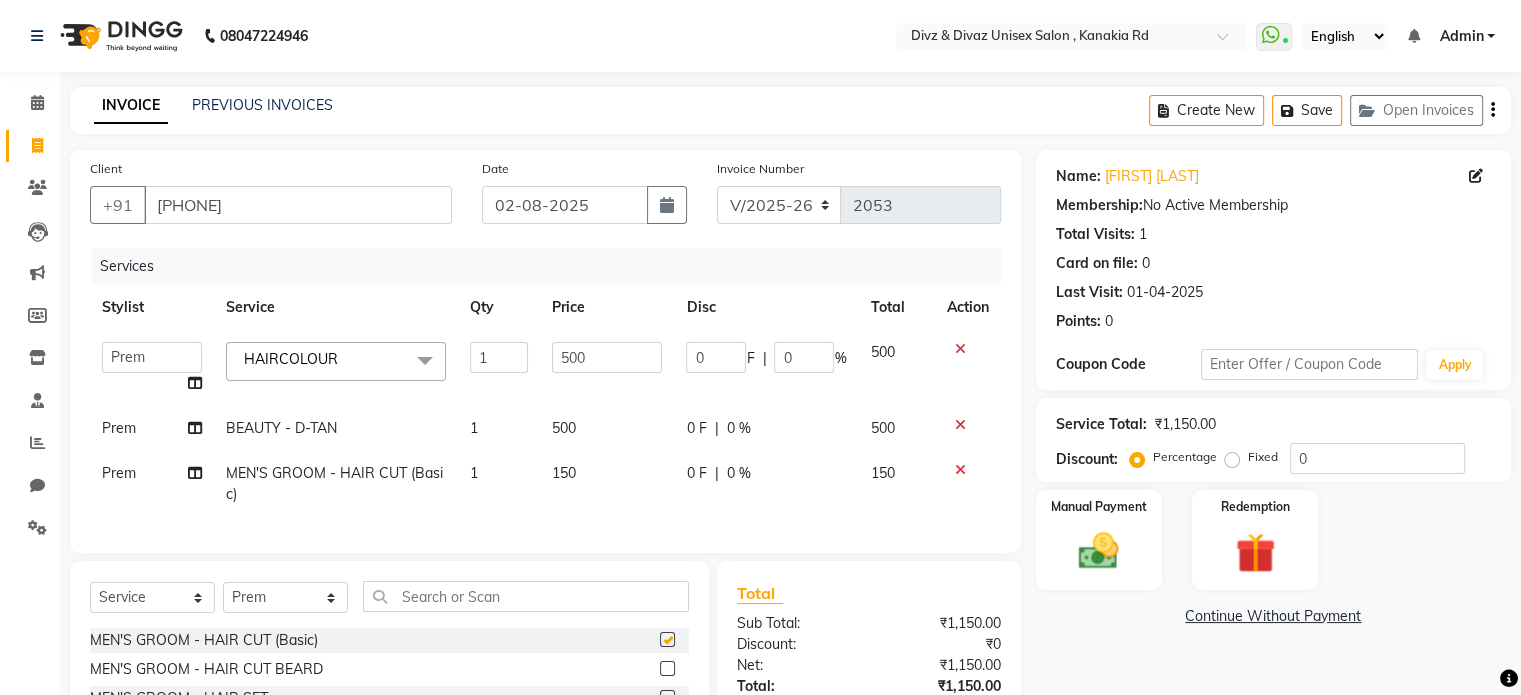checkbox on "false" 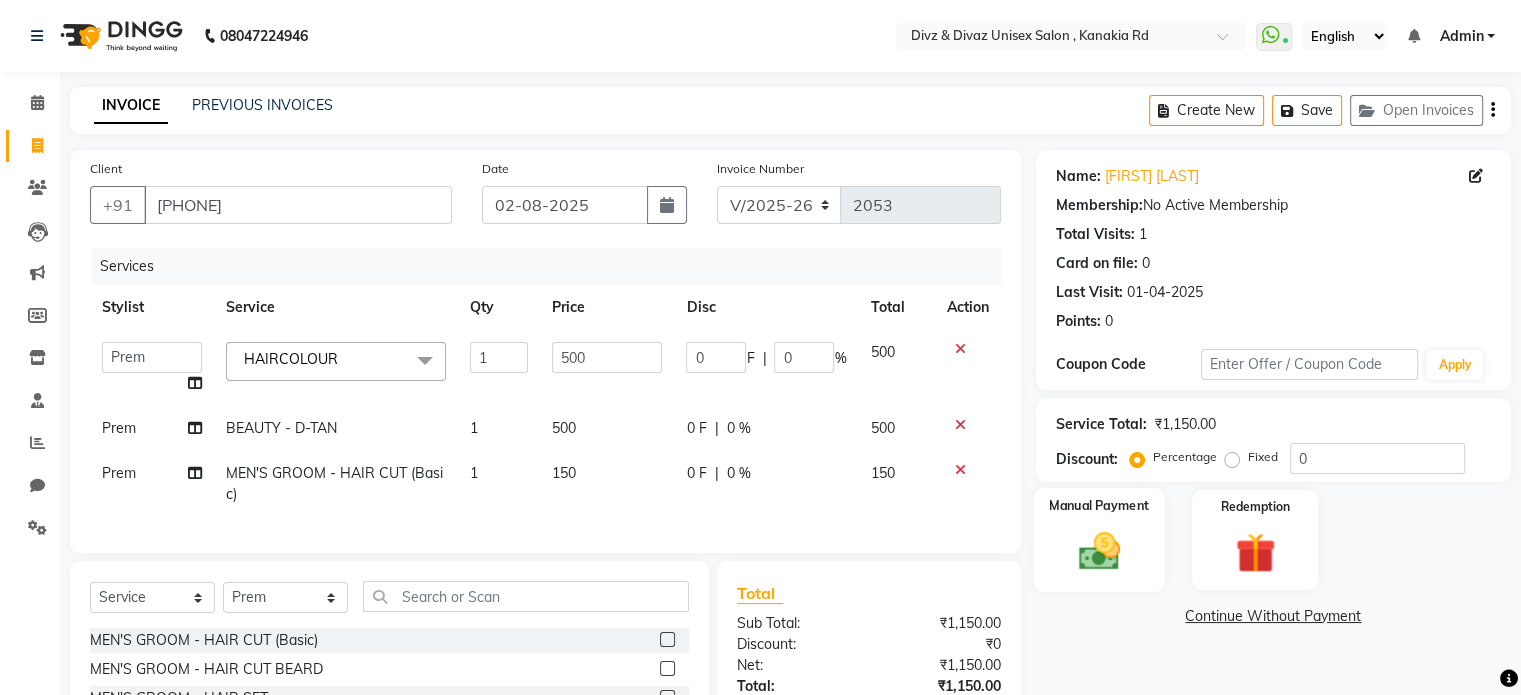 click 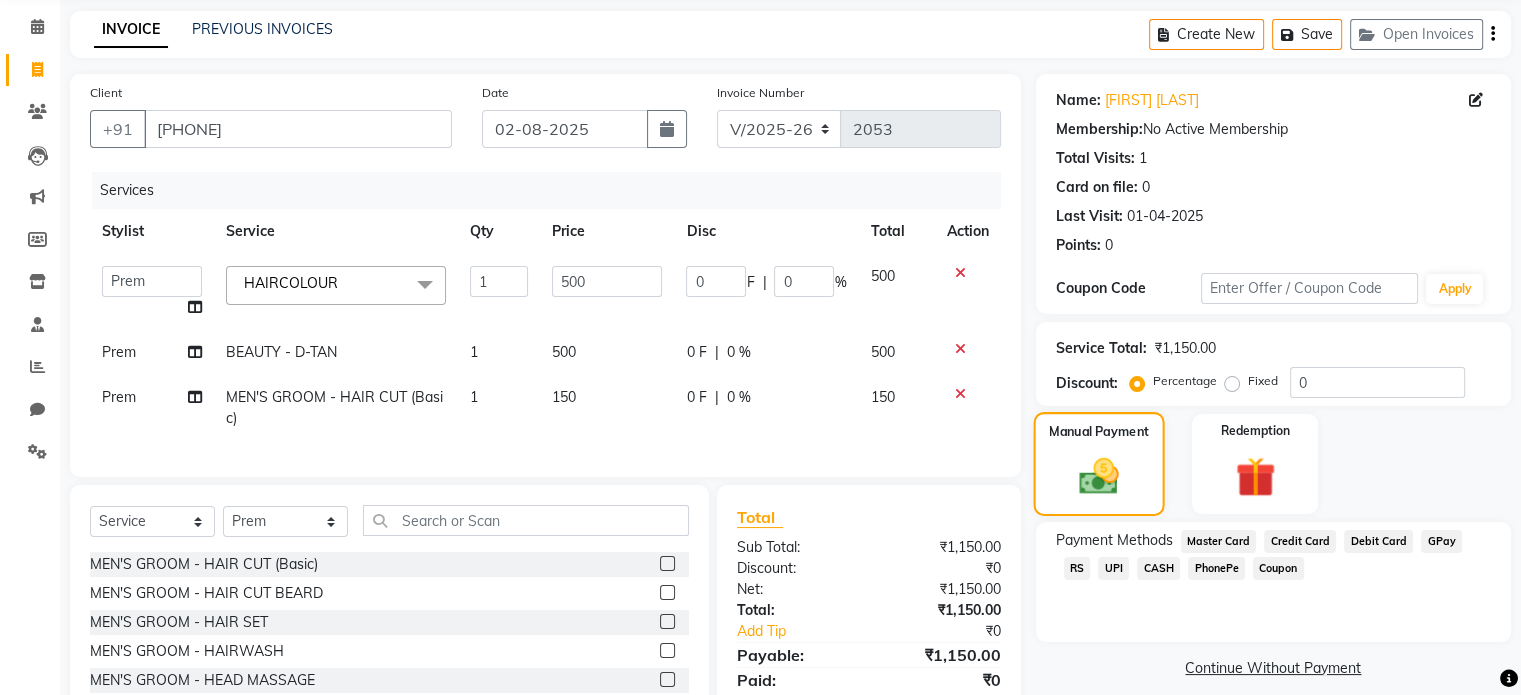scroll, scrollTop: 80, scrollLeft: 0, axis: vertical 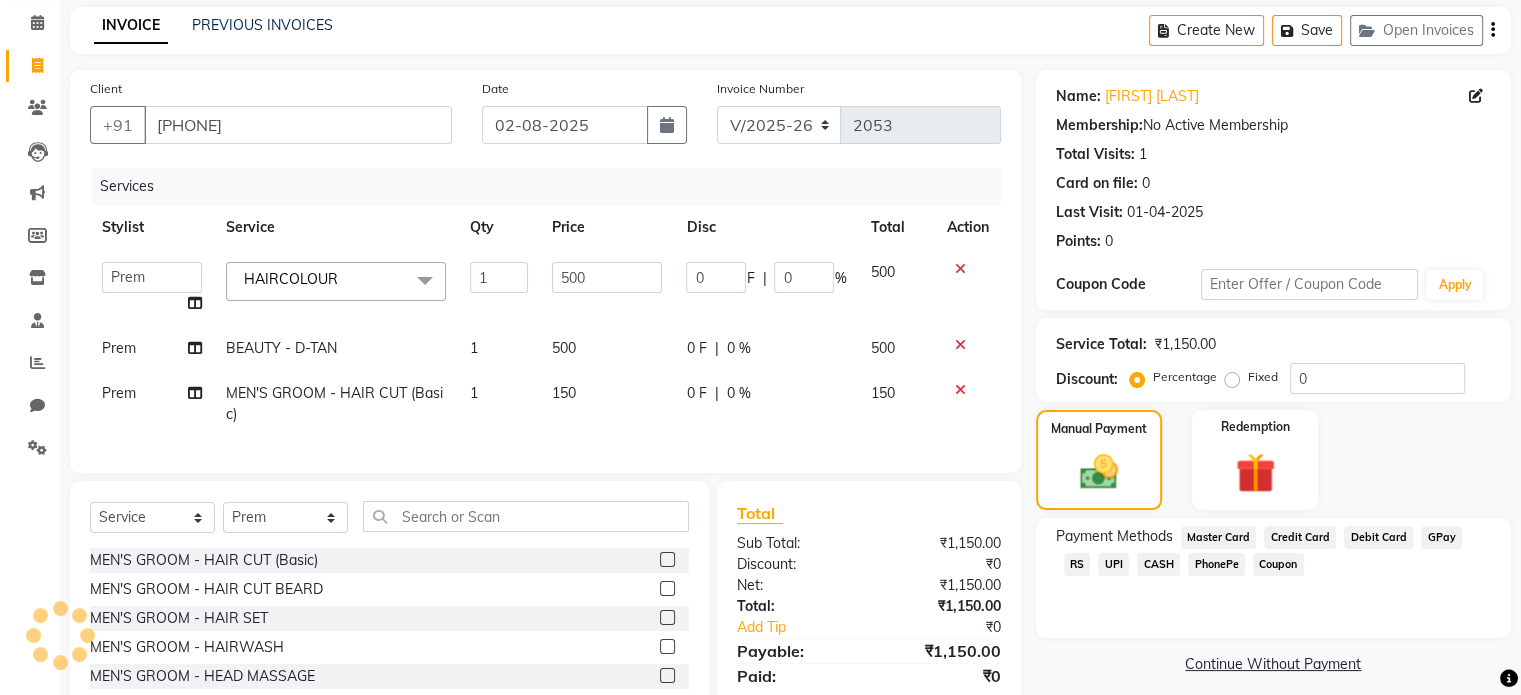 click on "UPI" 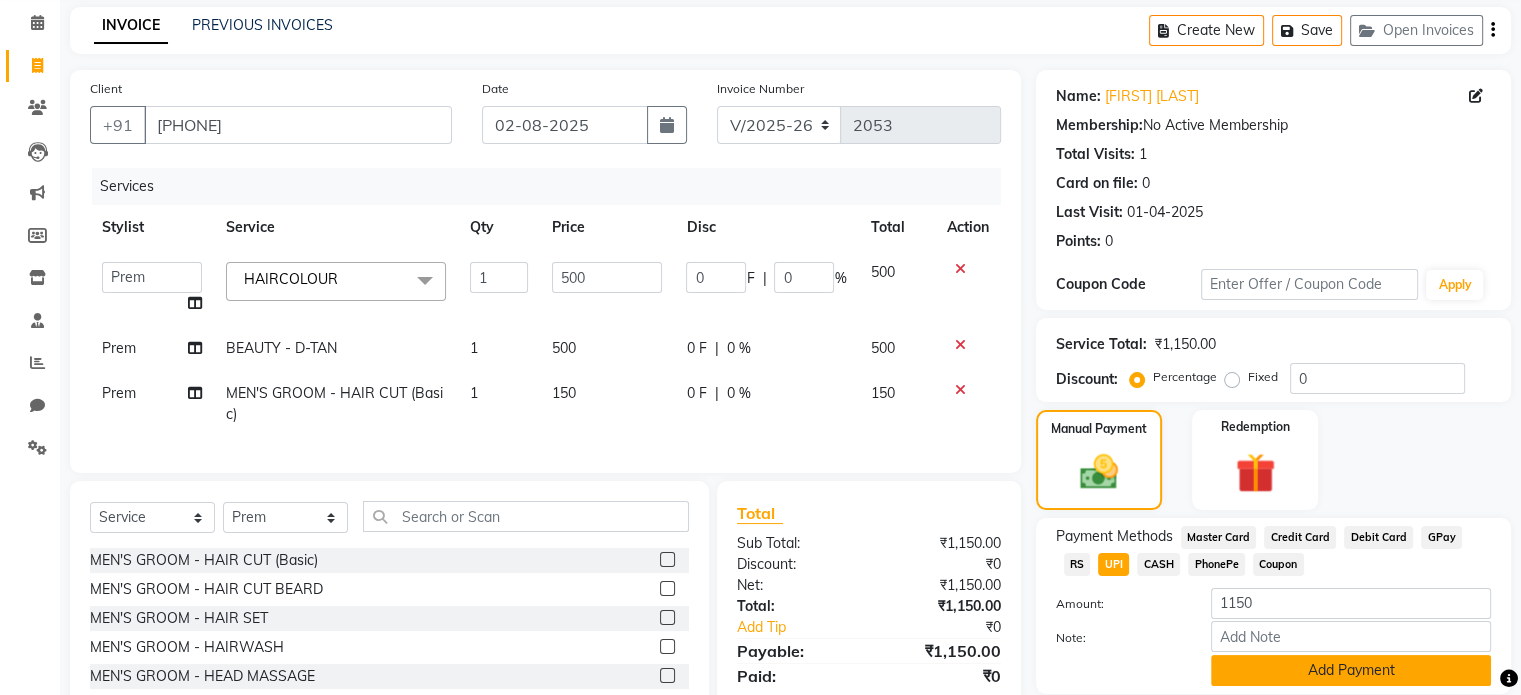 click on "Add Payment" 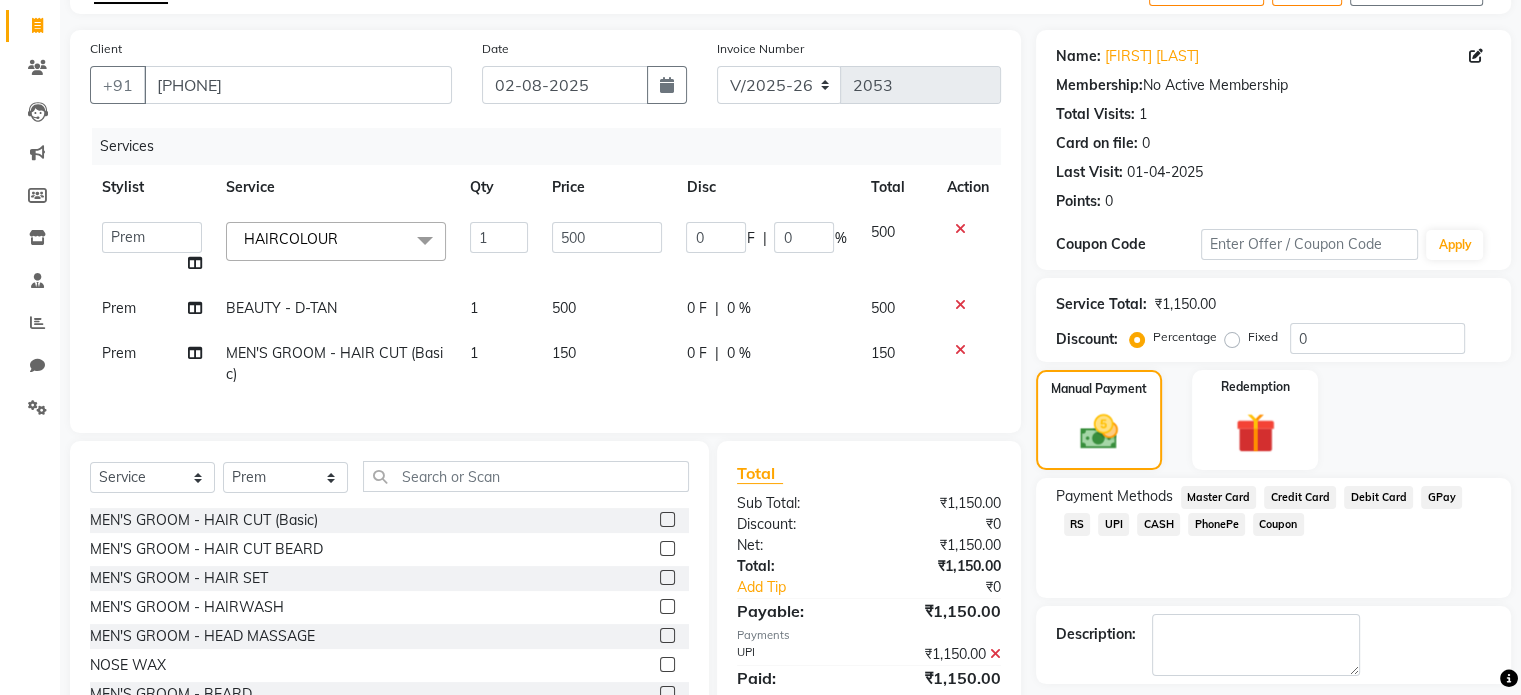 scroll, scrollTop: 160, scrollLeft: 0, axis: vertical 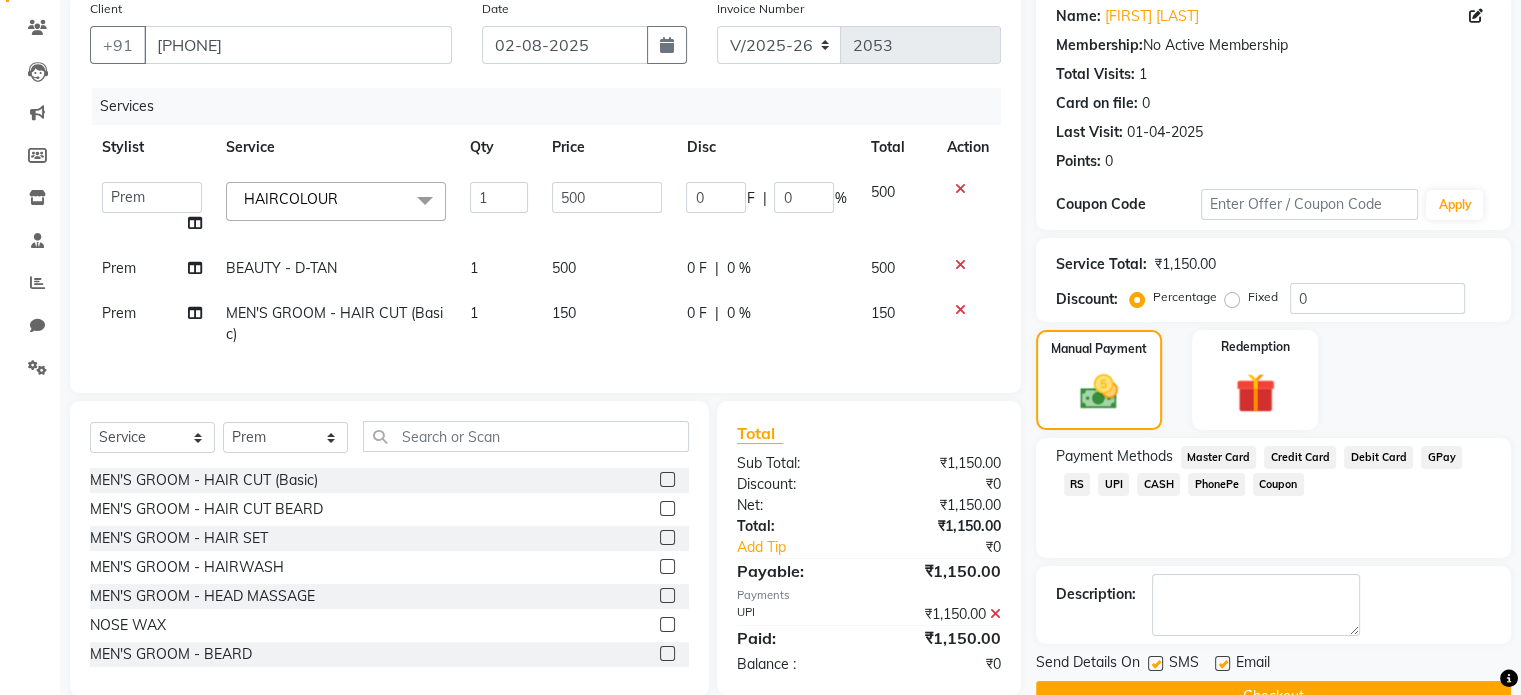 click on "Checkout" 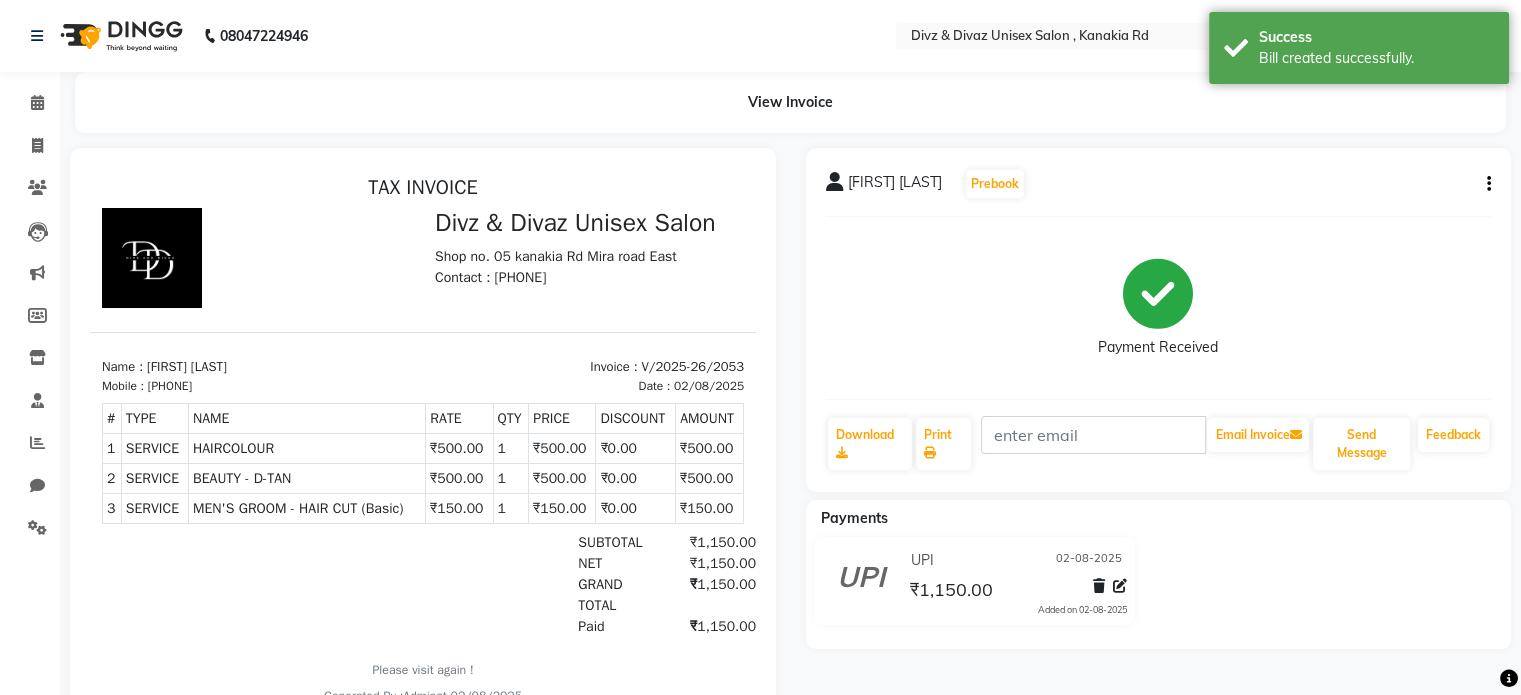 scroll, scrollTop: 0, scrollLeft: 0, axis: both 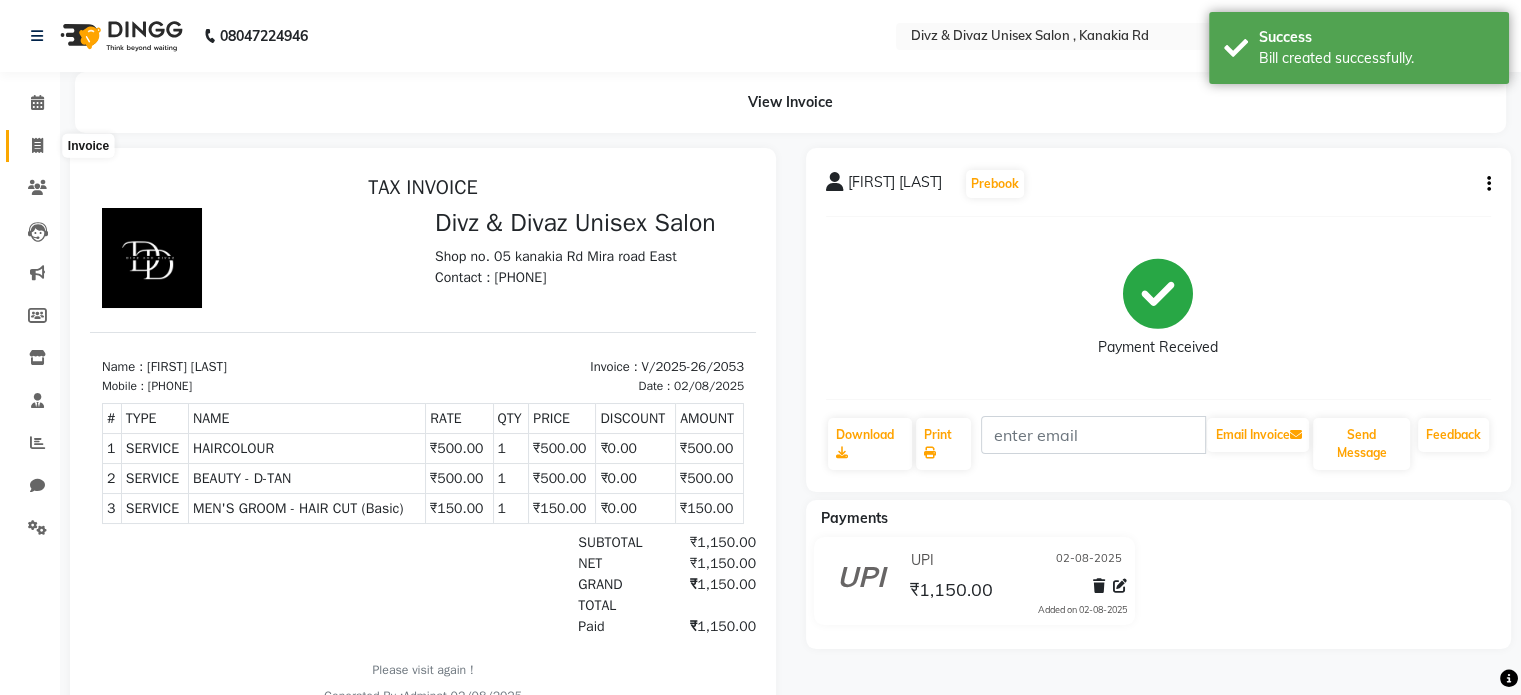 click 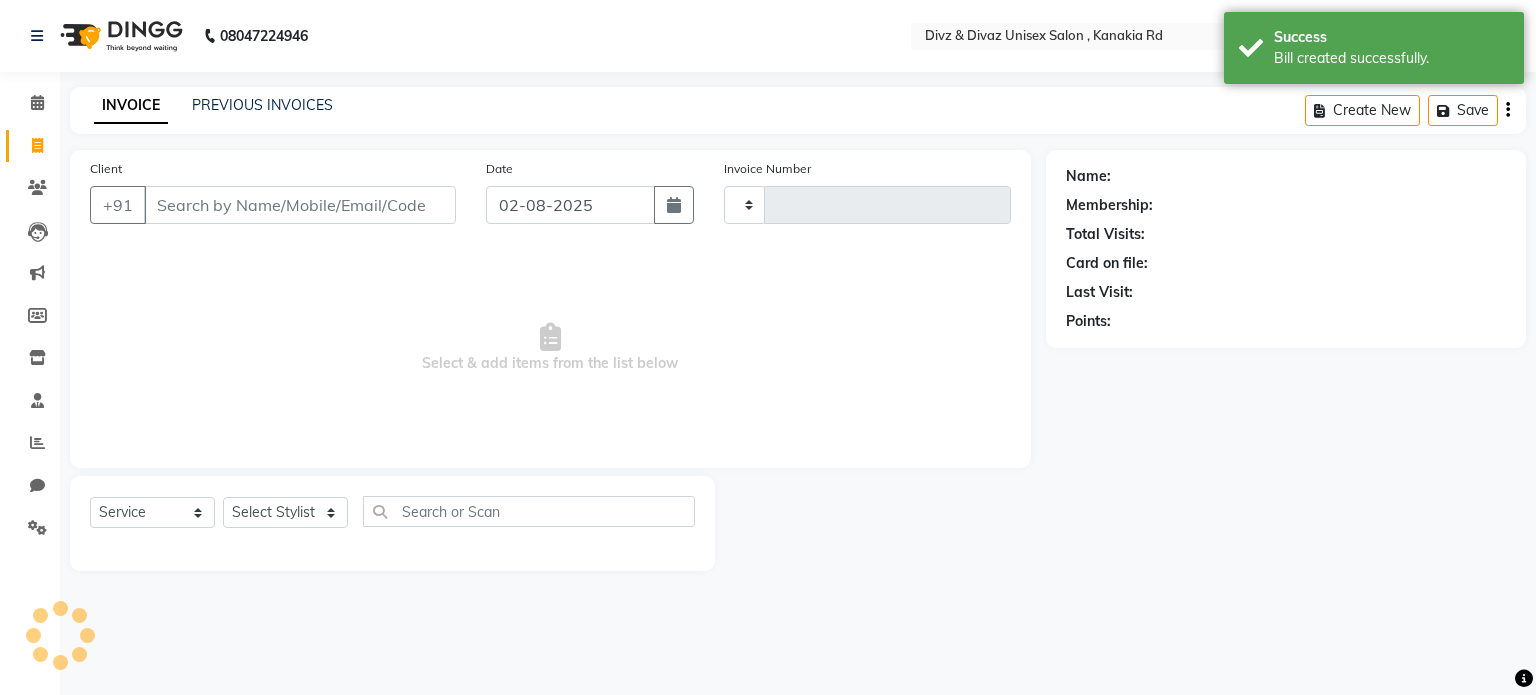 type on "2054" 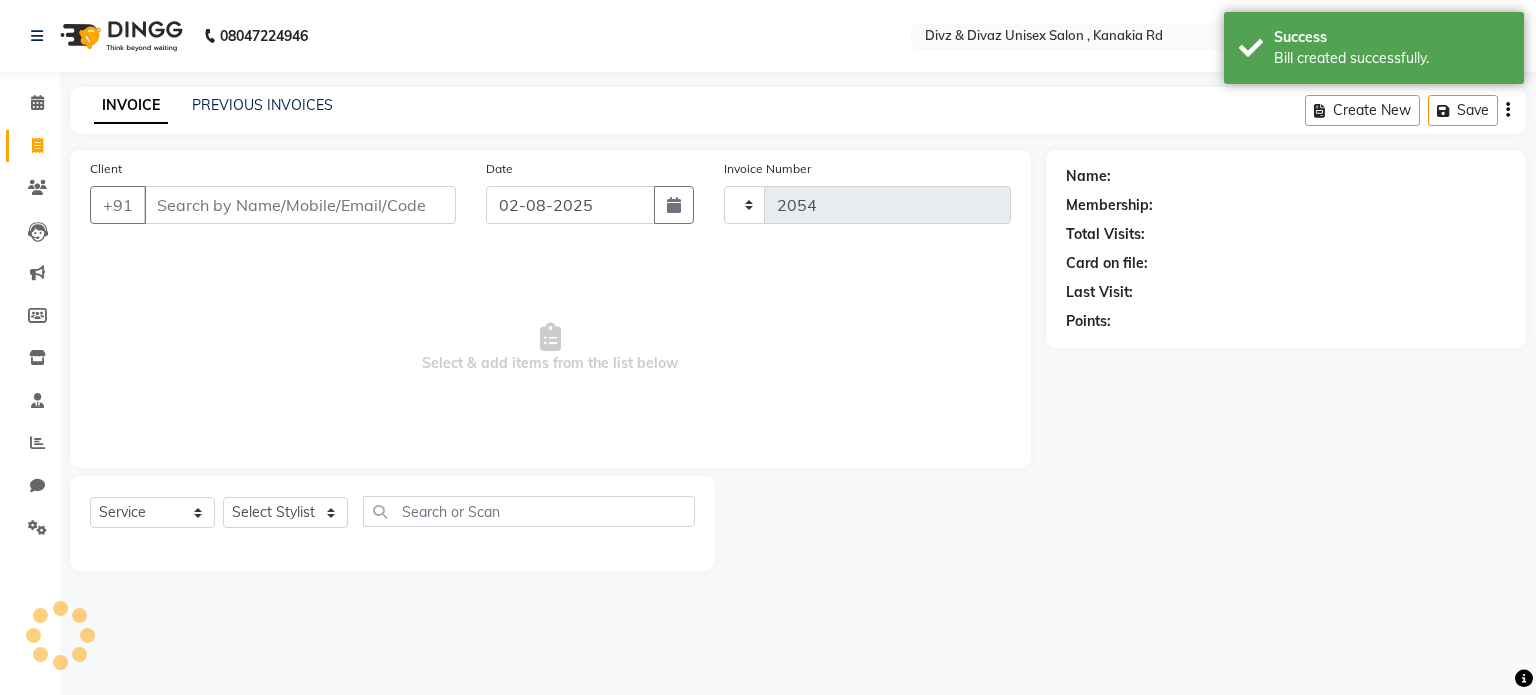 select on "7588" 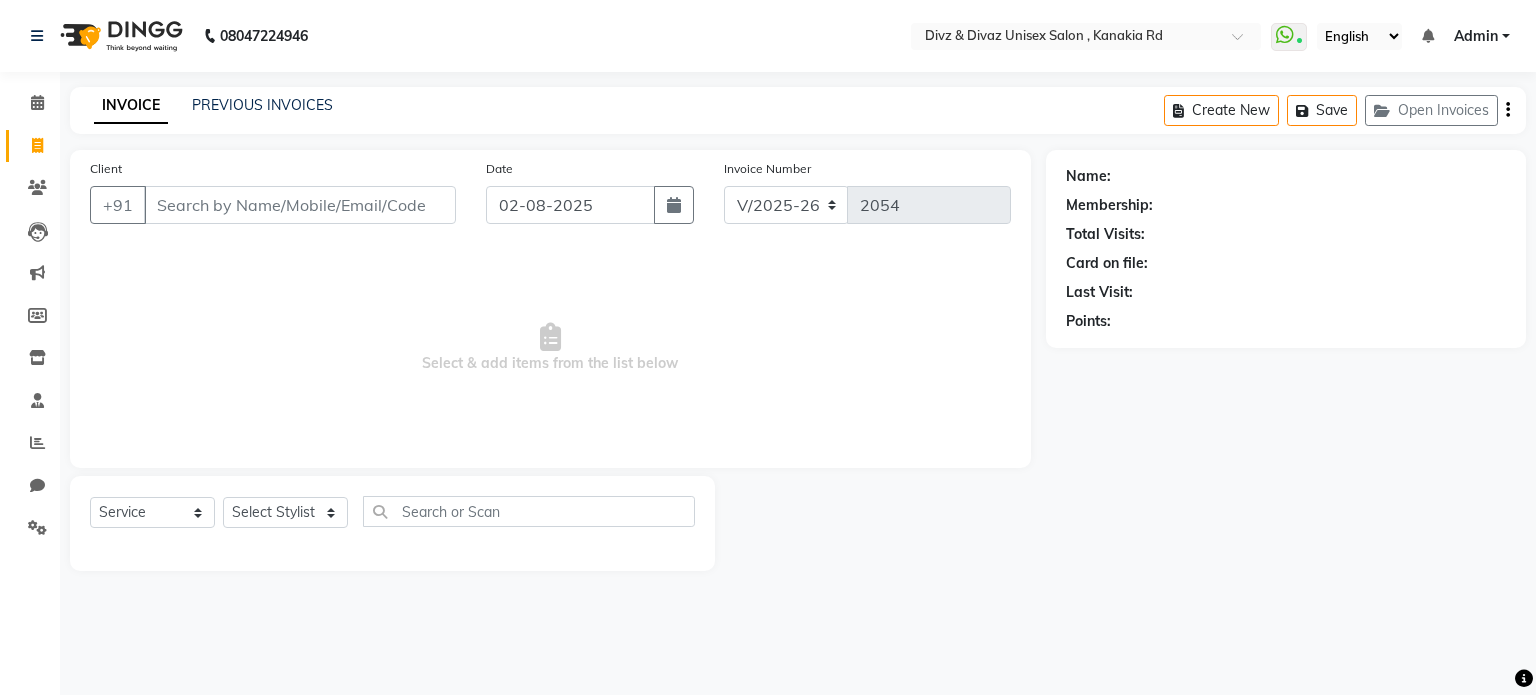 click on "Client" at bounding box center (300, 205) 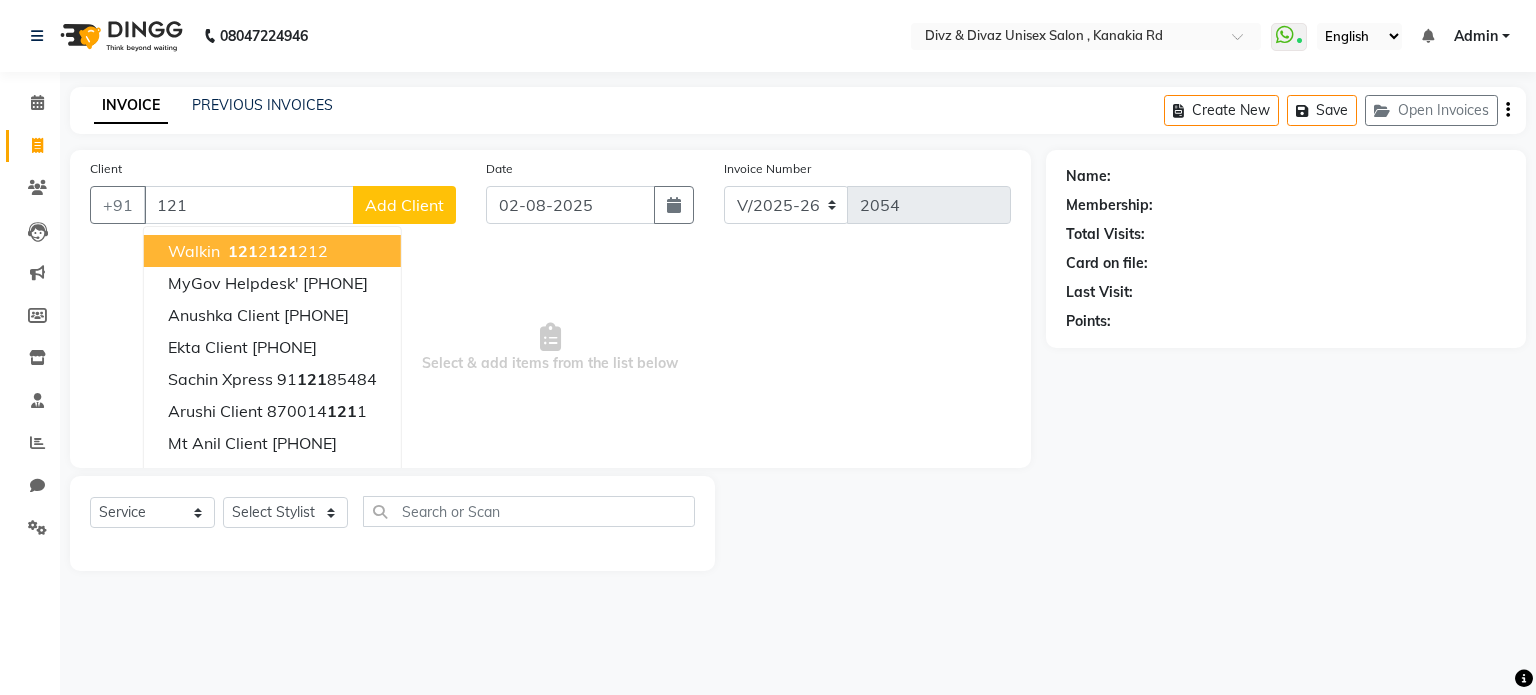 click on "walkin   121 2 121 212" at bounding box center [272, 251] 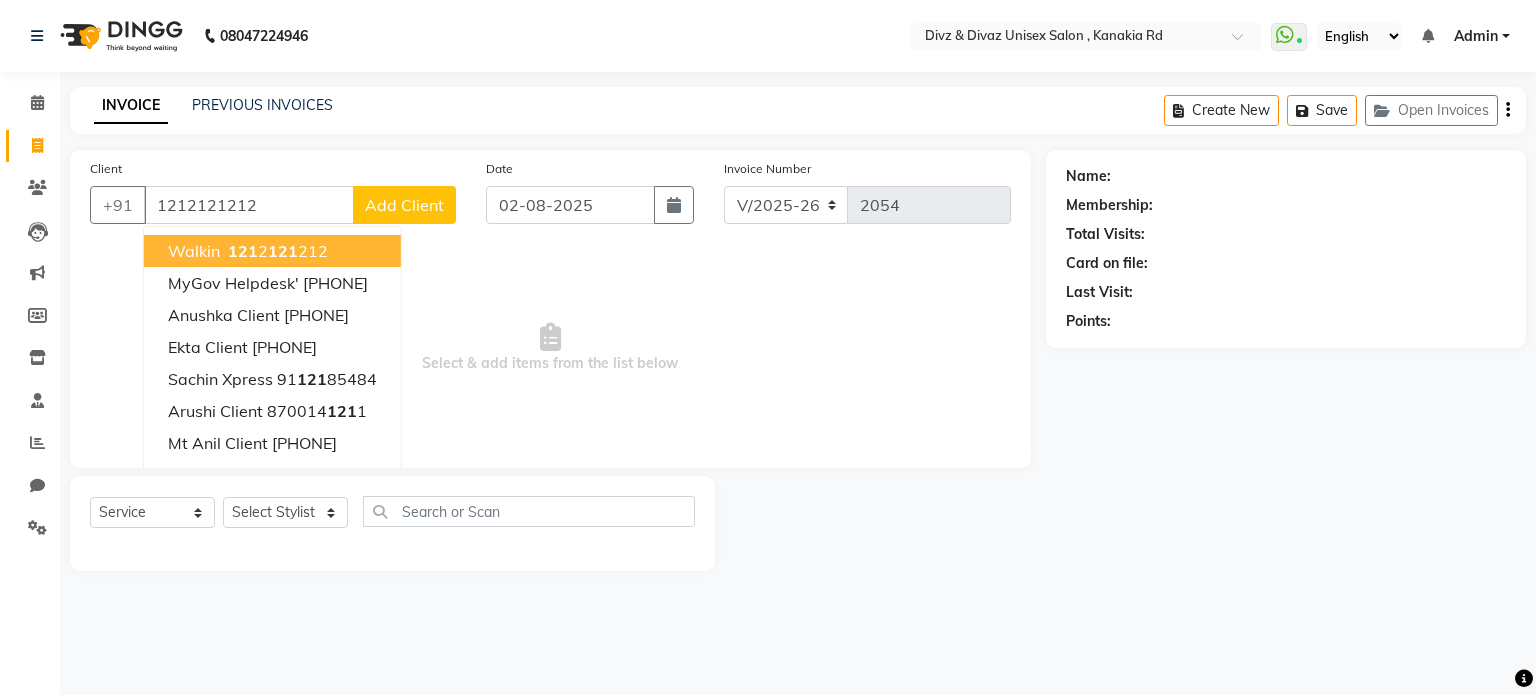 type on "1212121212" 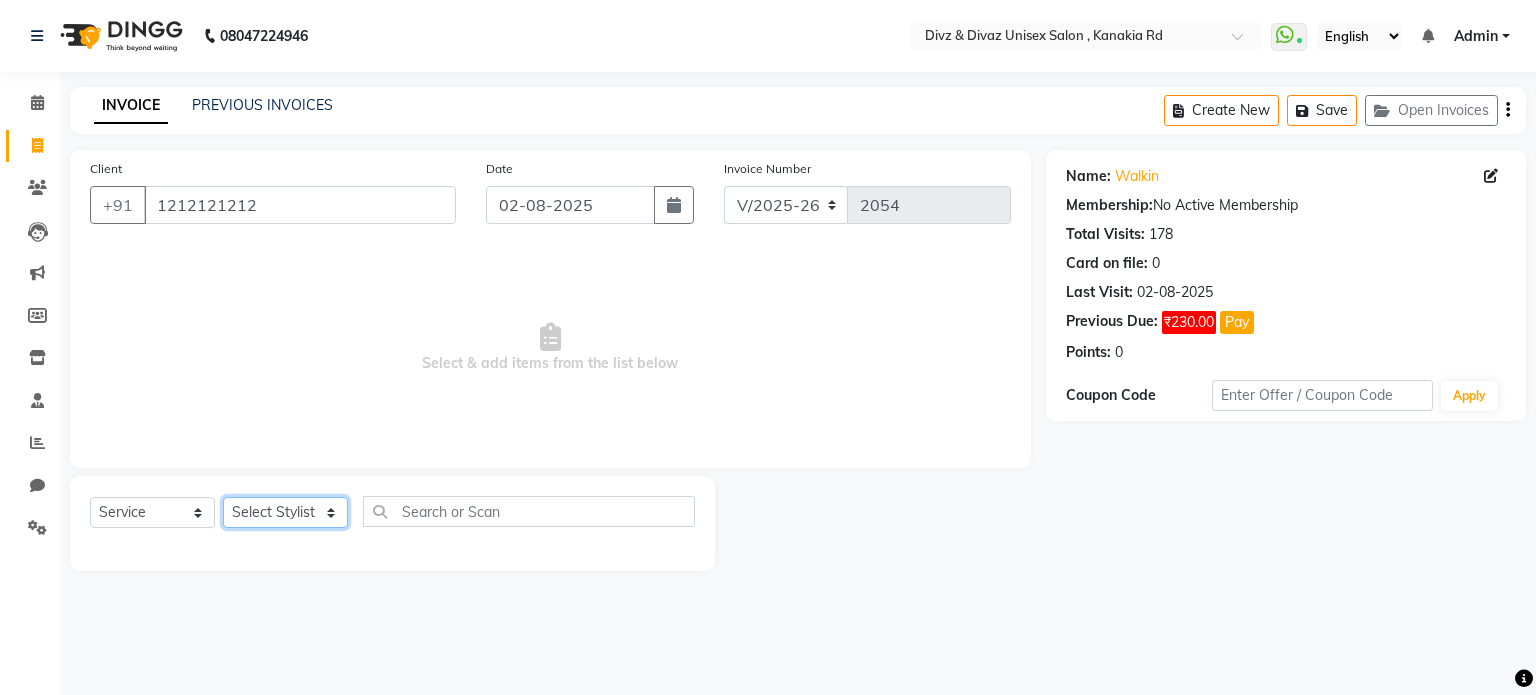 click on "Select Stylist [FIRST] [LAST] [FIRST] [LAST]" 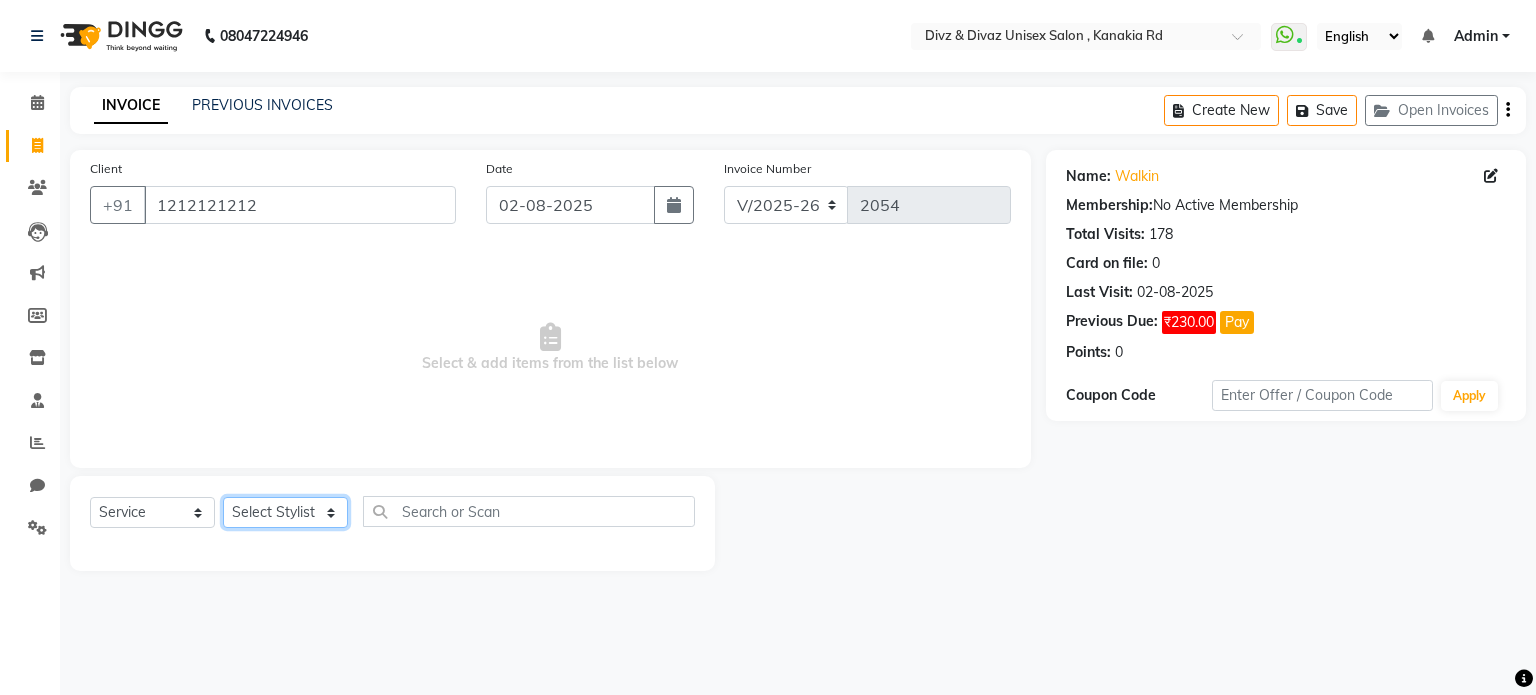 select on "67195" 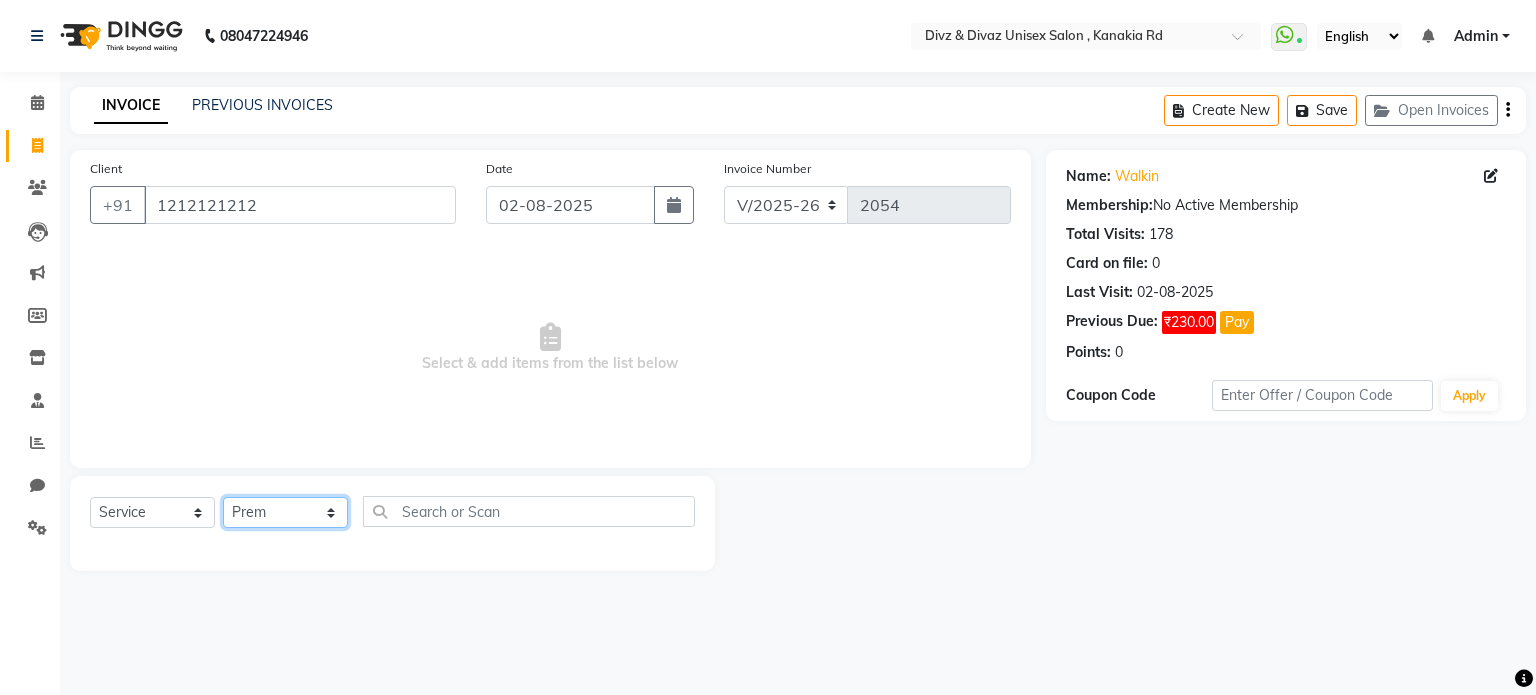 click on "Select Stylist [FIRST] [LAST] [FIRST] [LAST]" 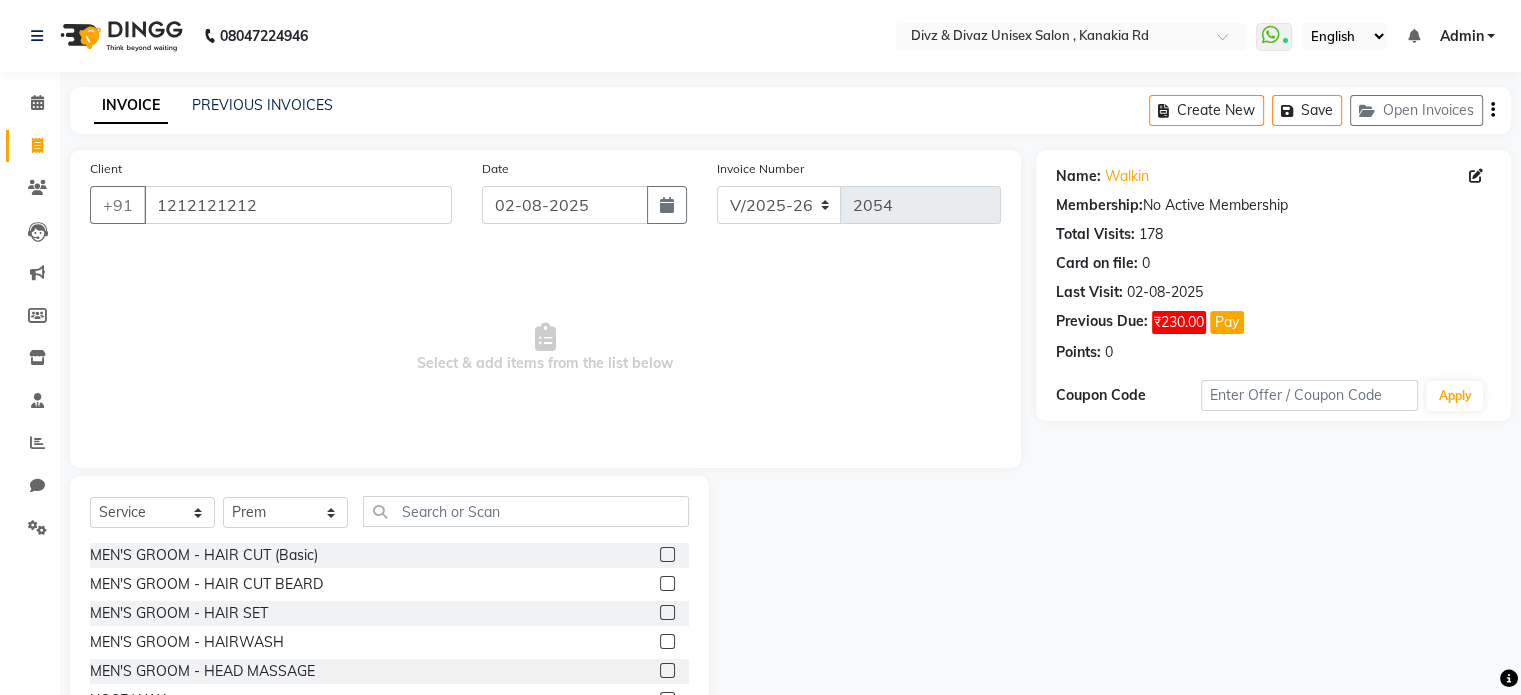 click 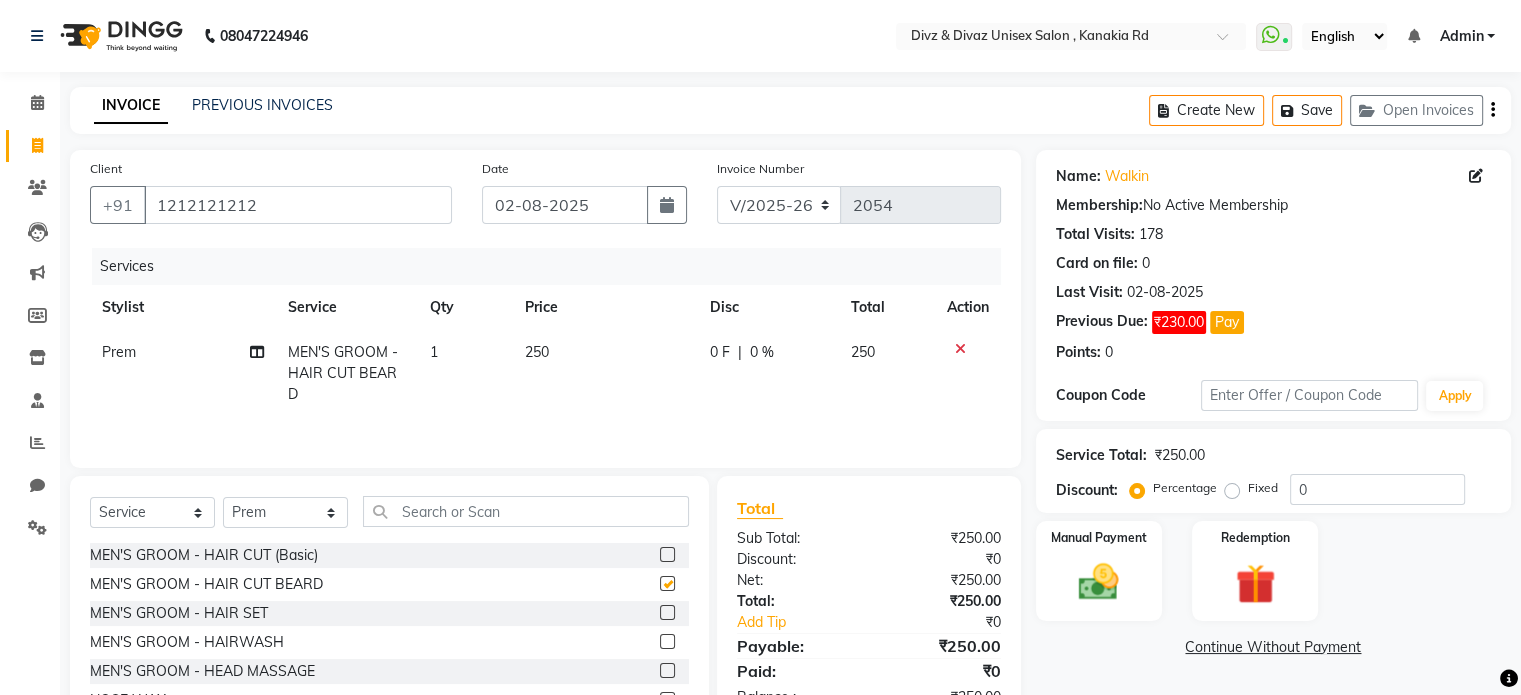 checkbox on "false" 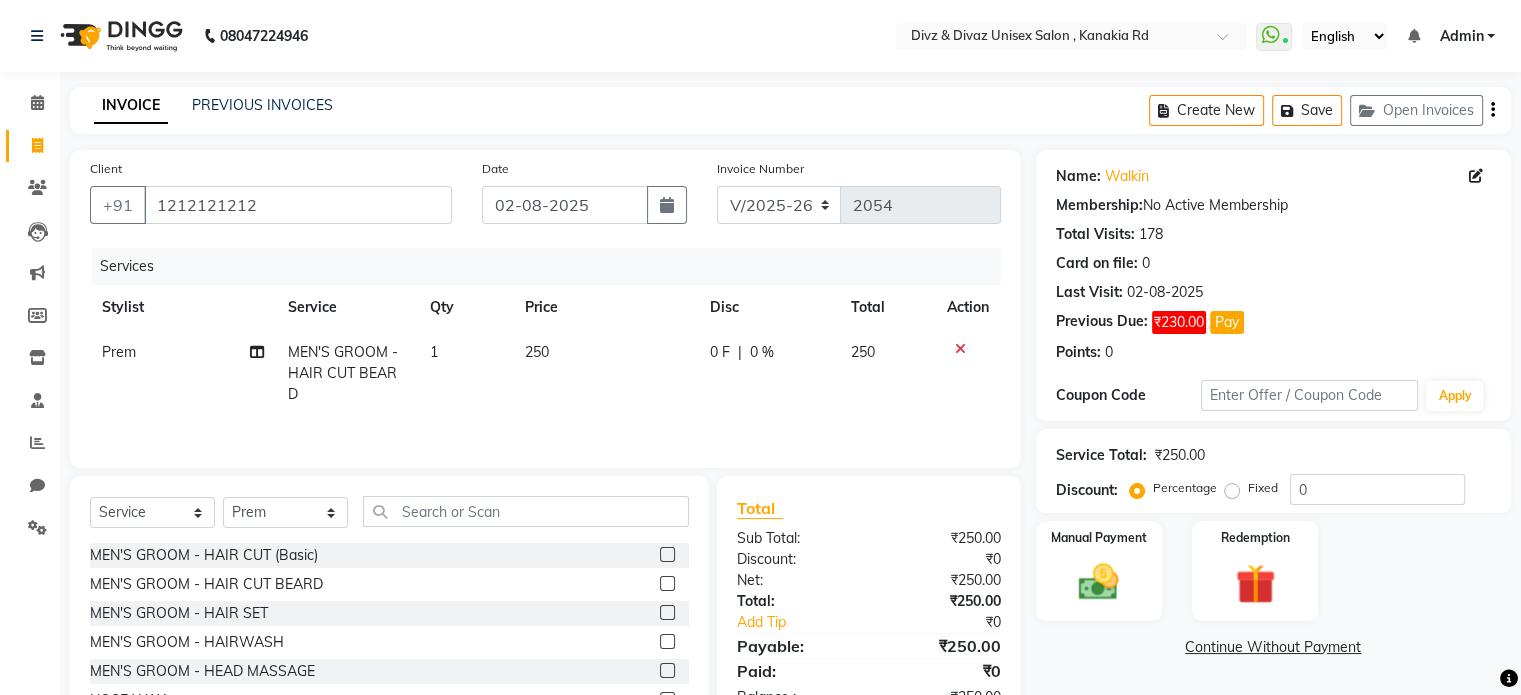 click on "250" 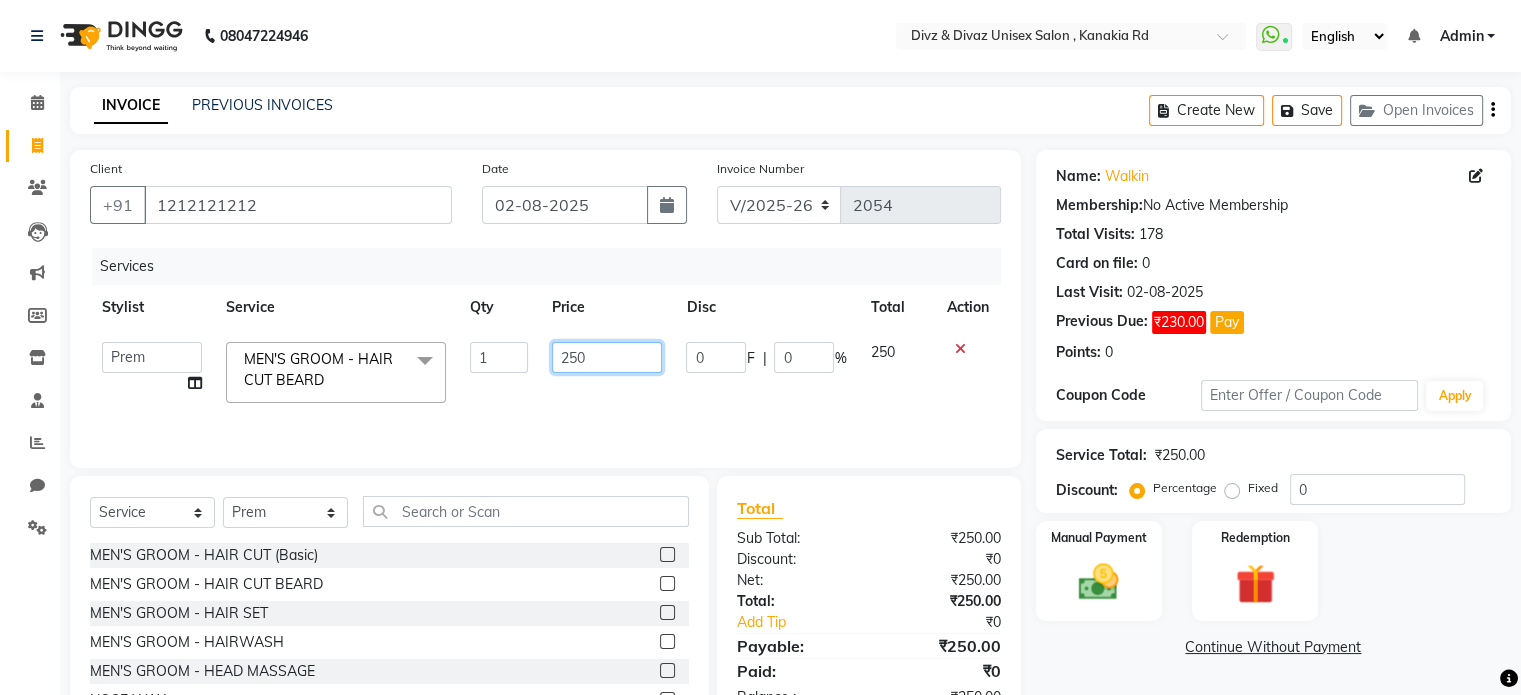 click on "250" 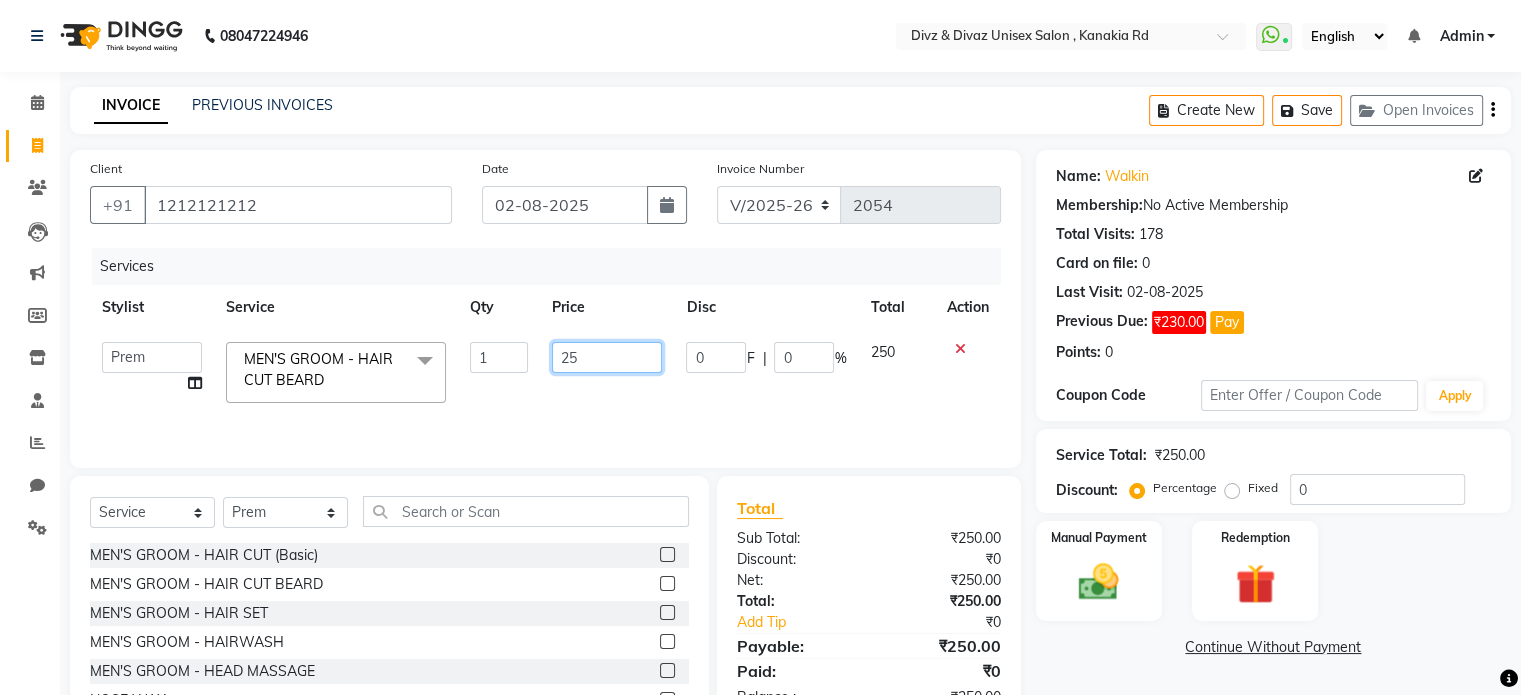 type on "2" 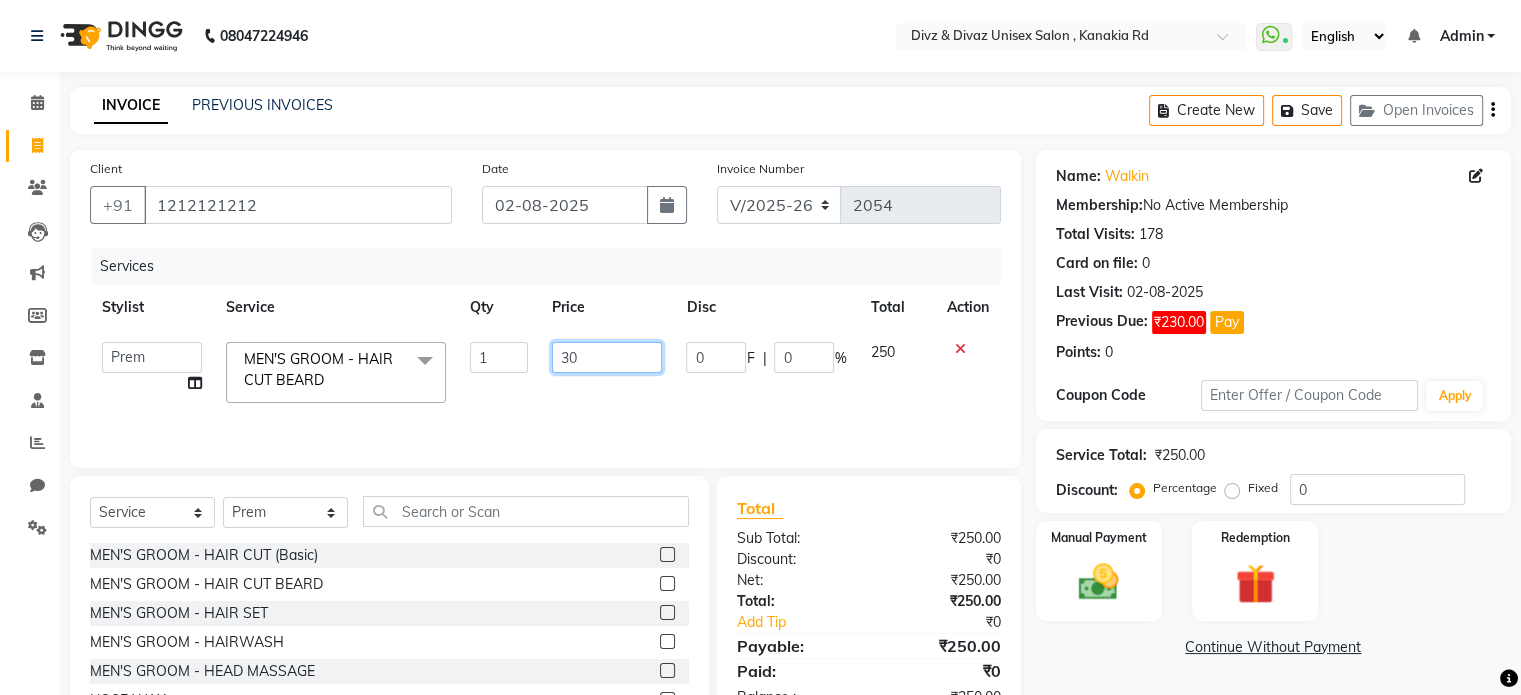 type on "300" 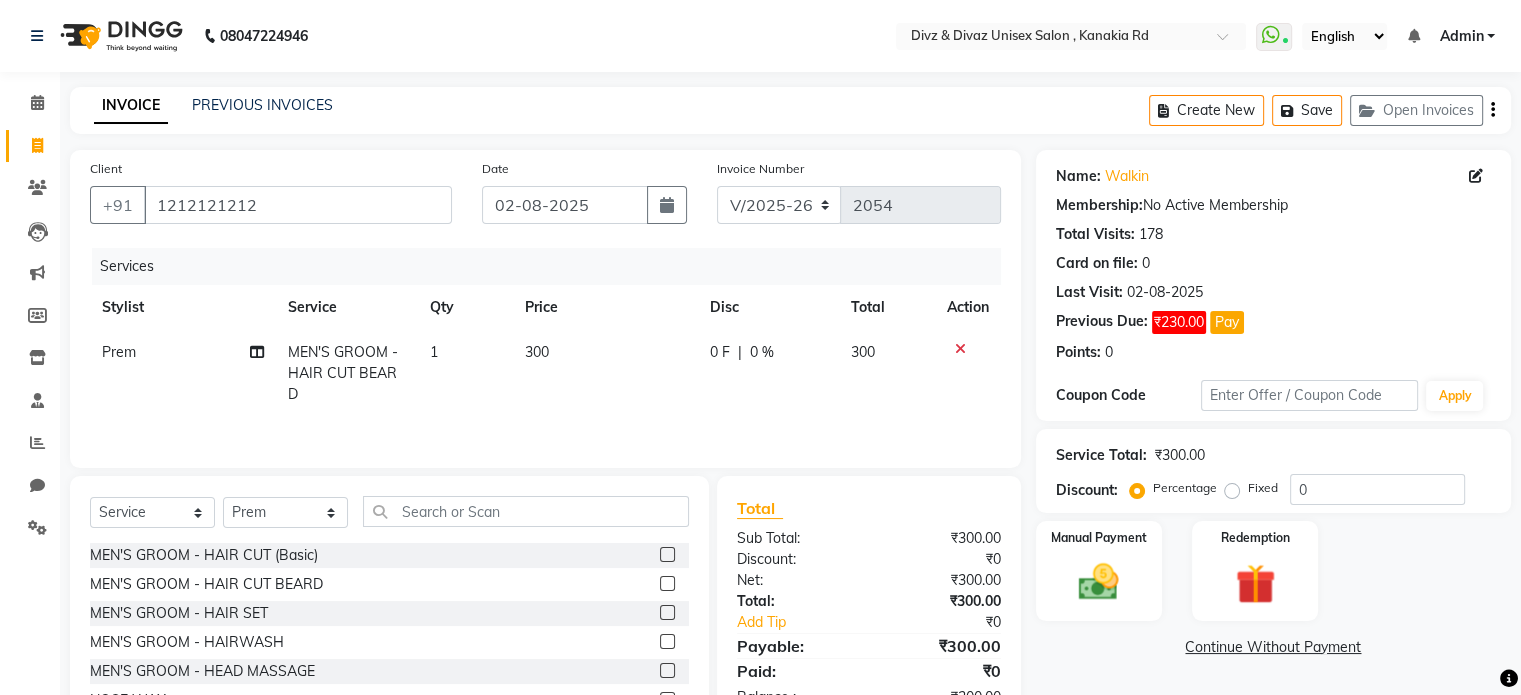 click on "300" 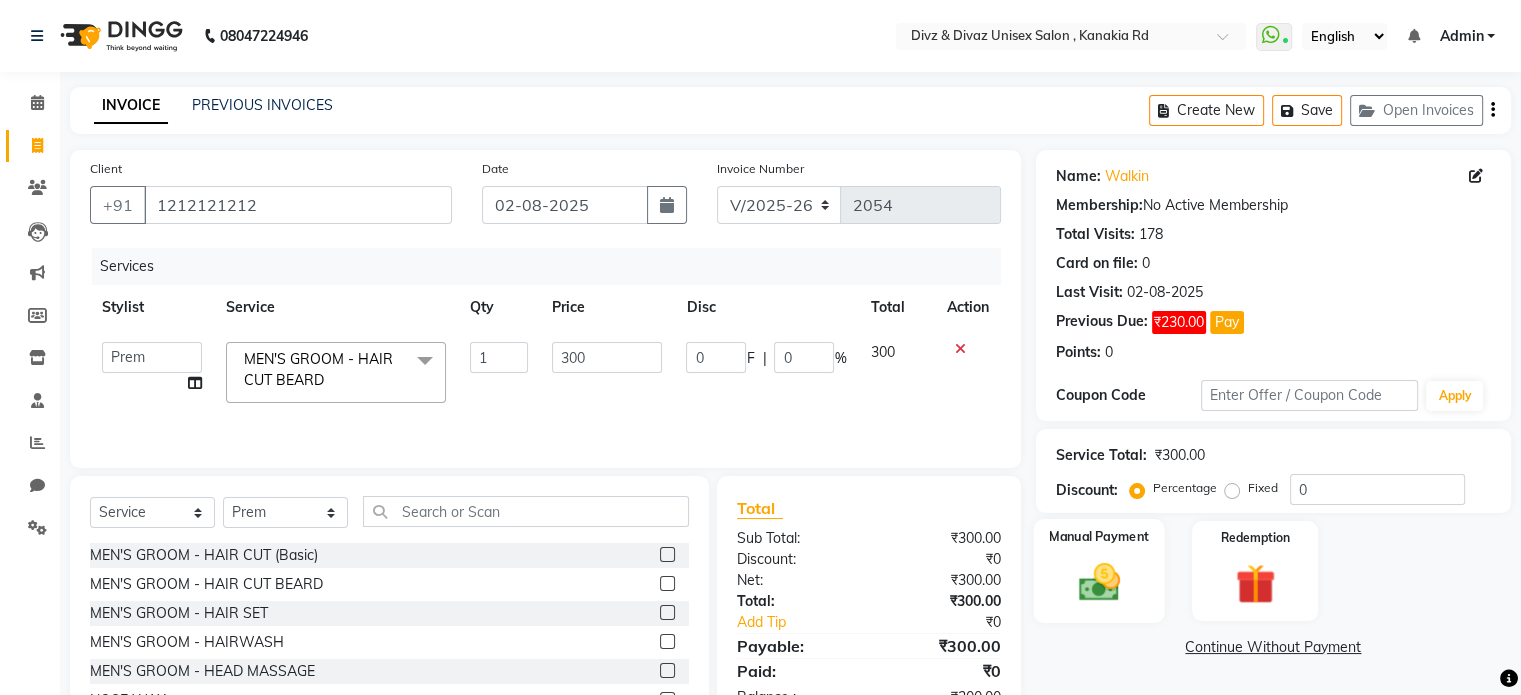 click on "Manual Payment" 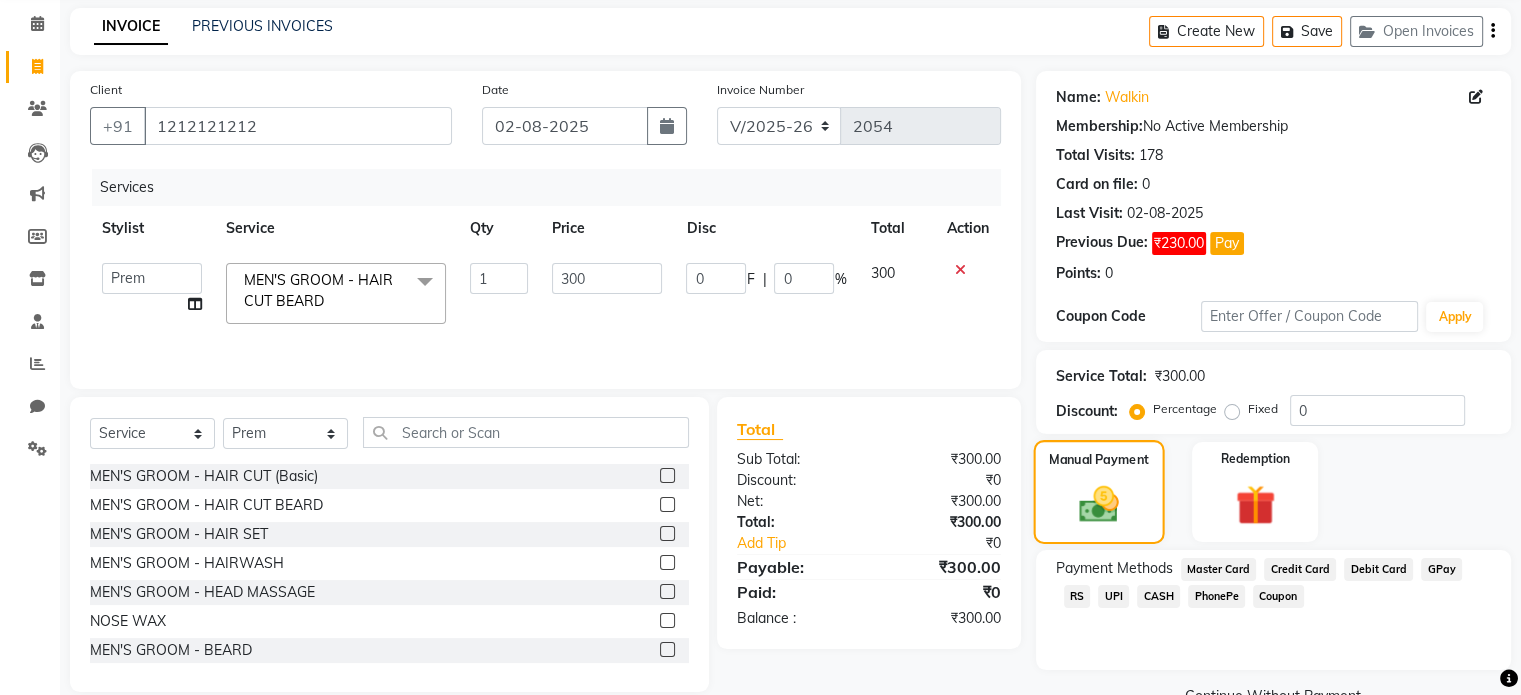 scroll, scrollTop: 80, scrollLeft: 0, axis: vertical 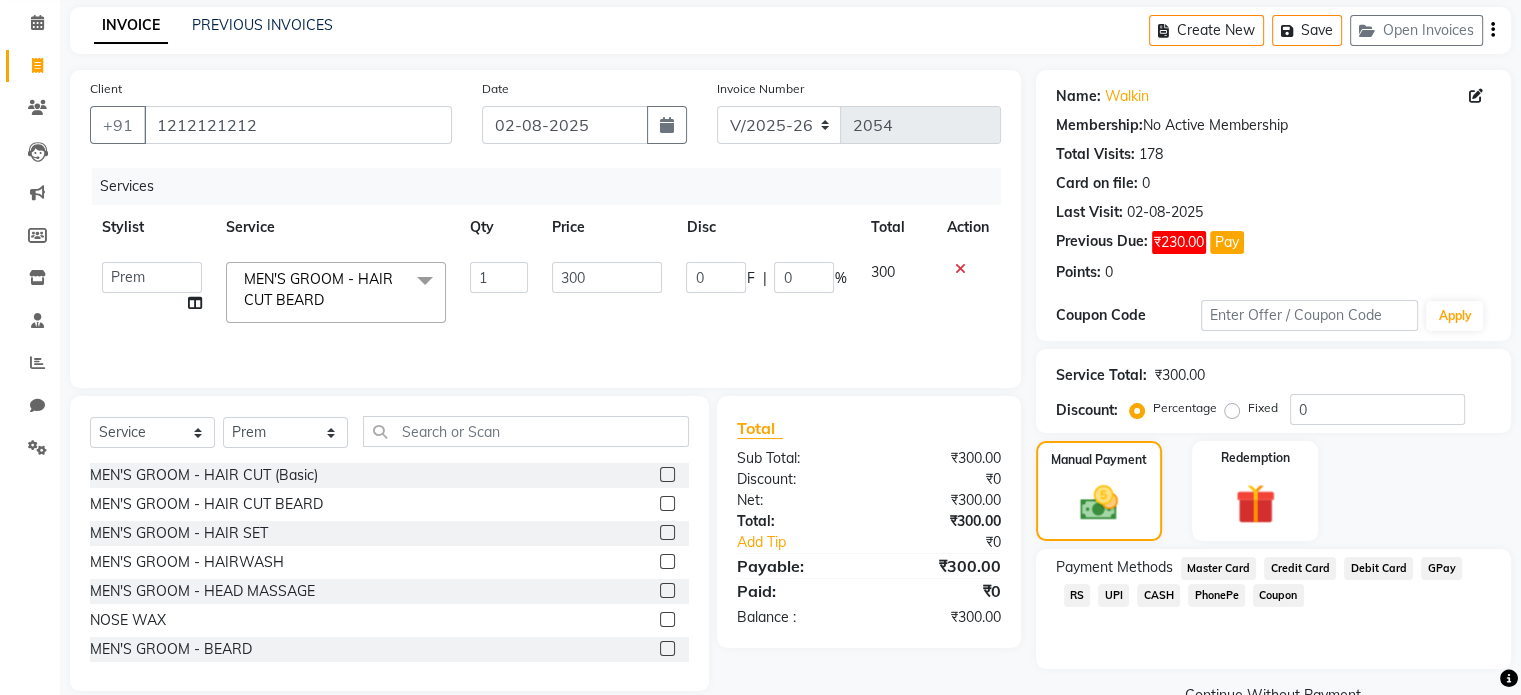 click on "UPI" 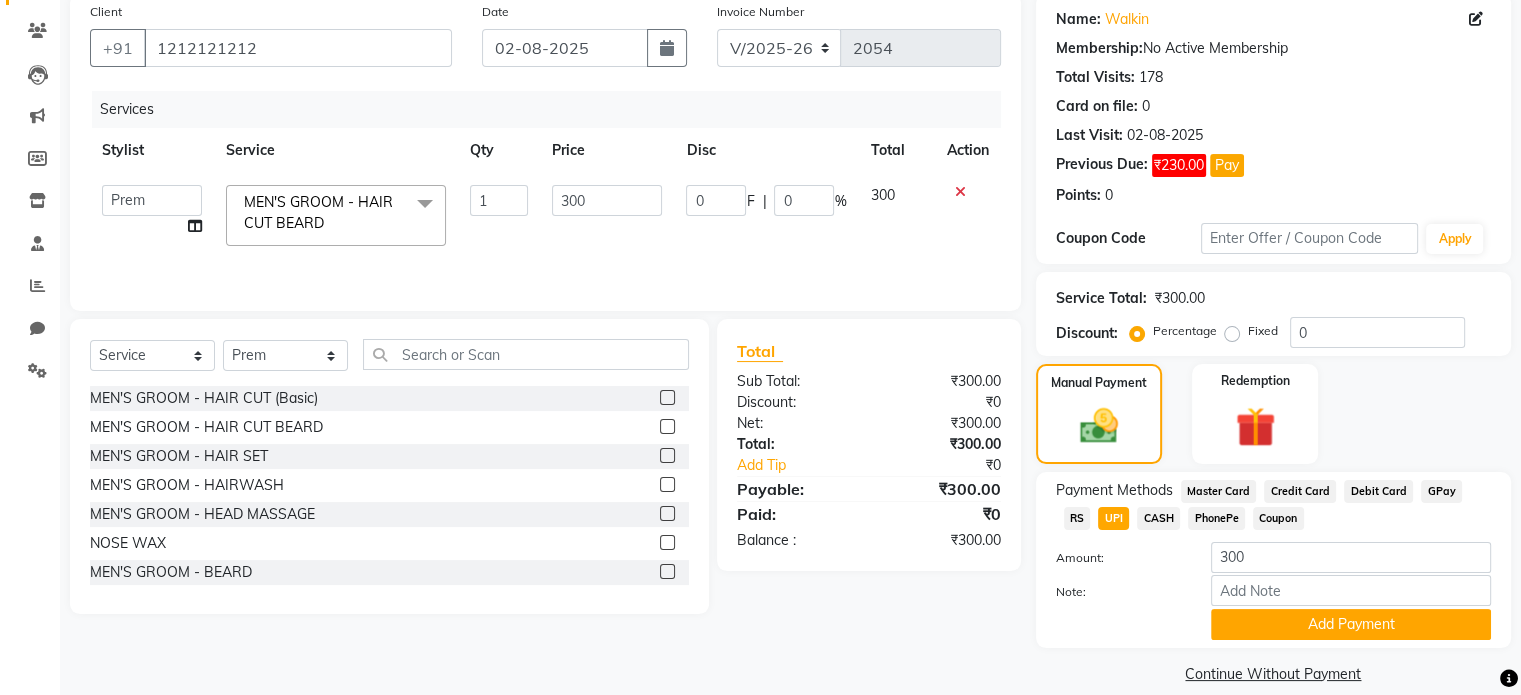 scroll, scrollTop: 160, scrollLeft: 0, axis: vertical 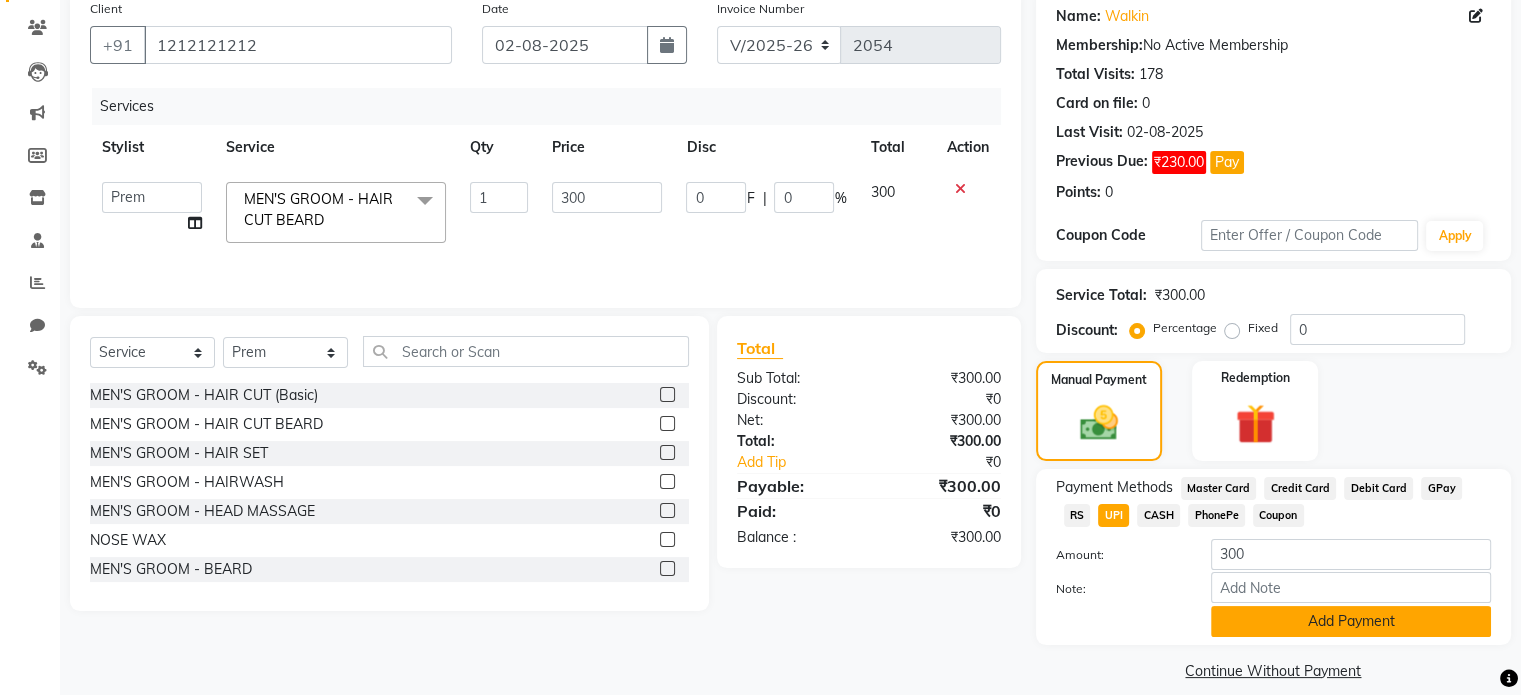 click on "Add Payment" 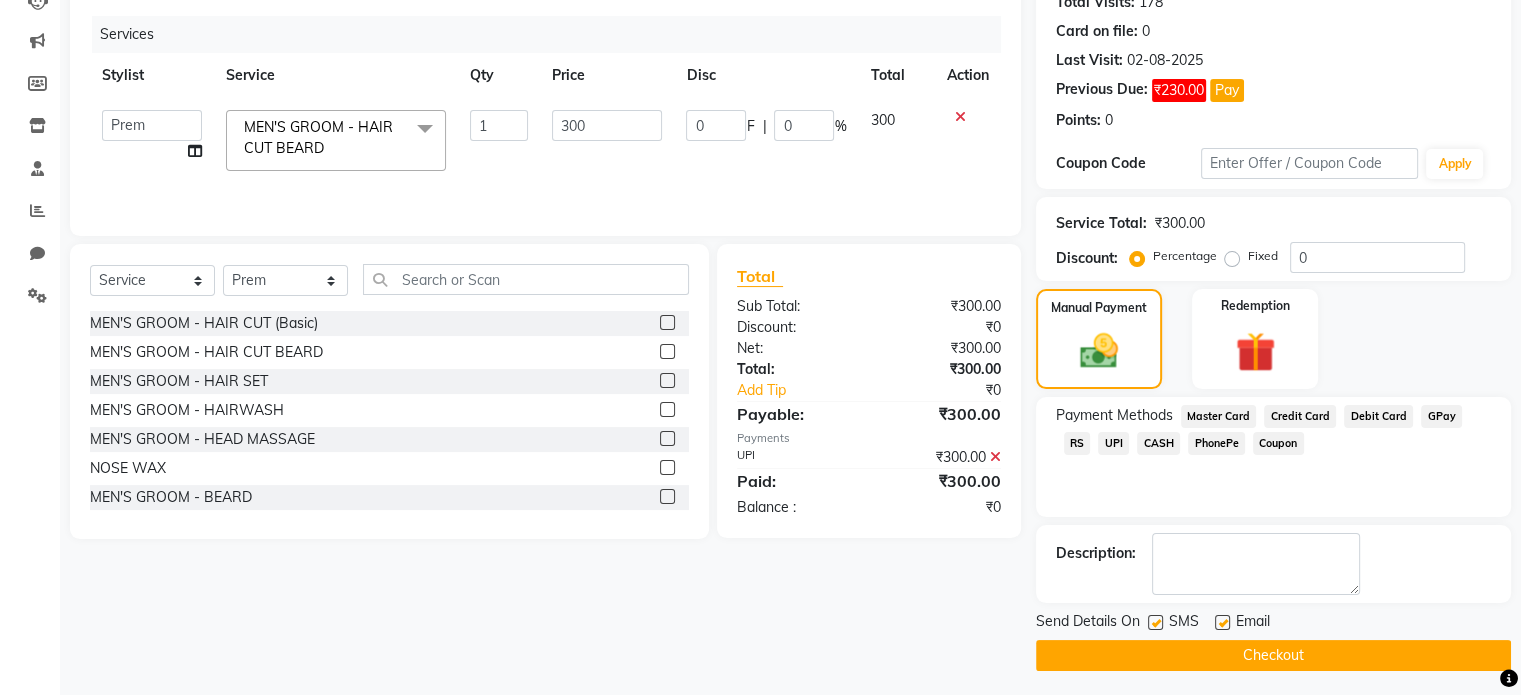 scroll, scrollTop: 236, scrollLeft: 0, axis: vertical 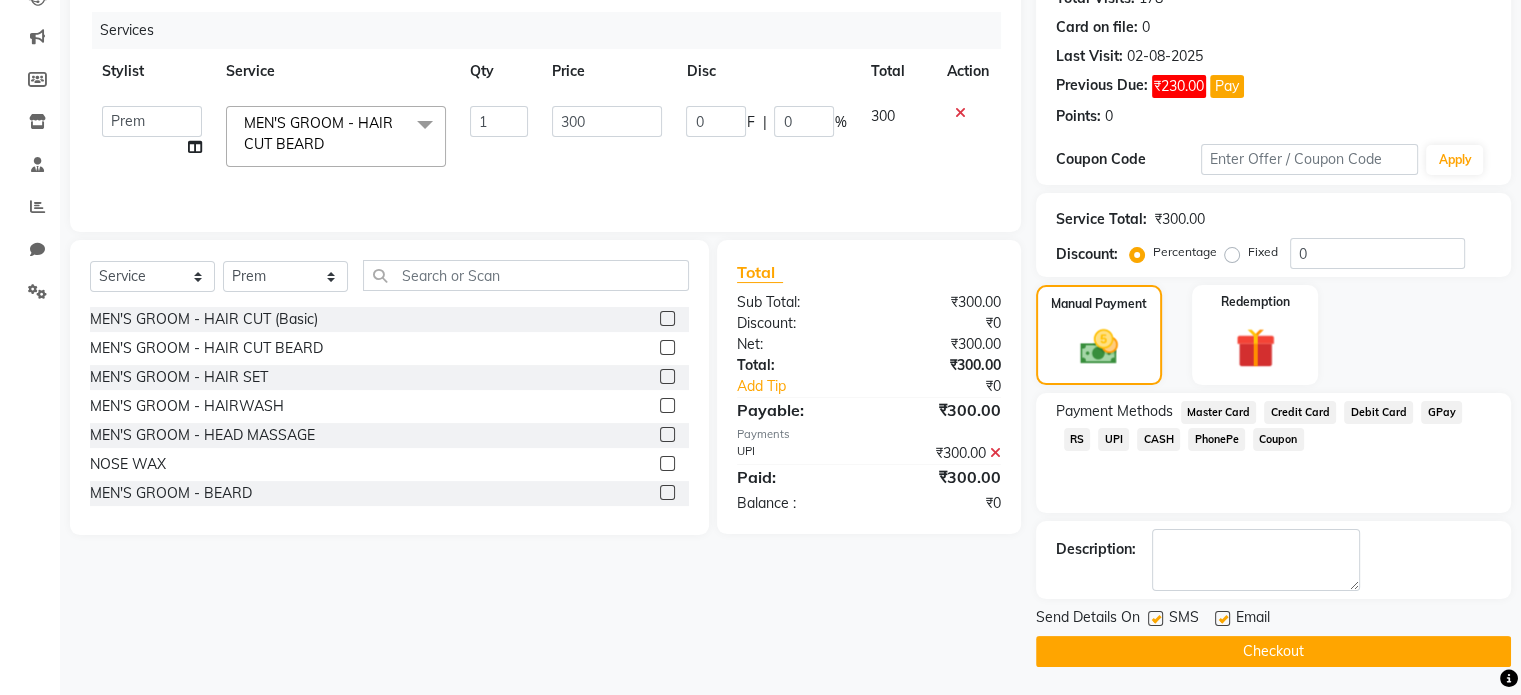 click on "Checkout" 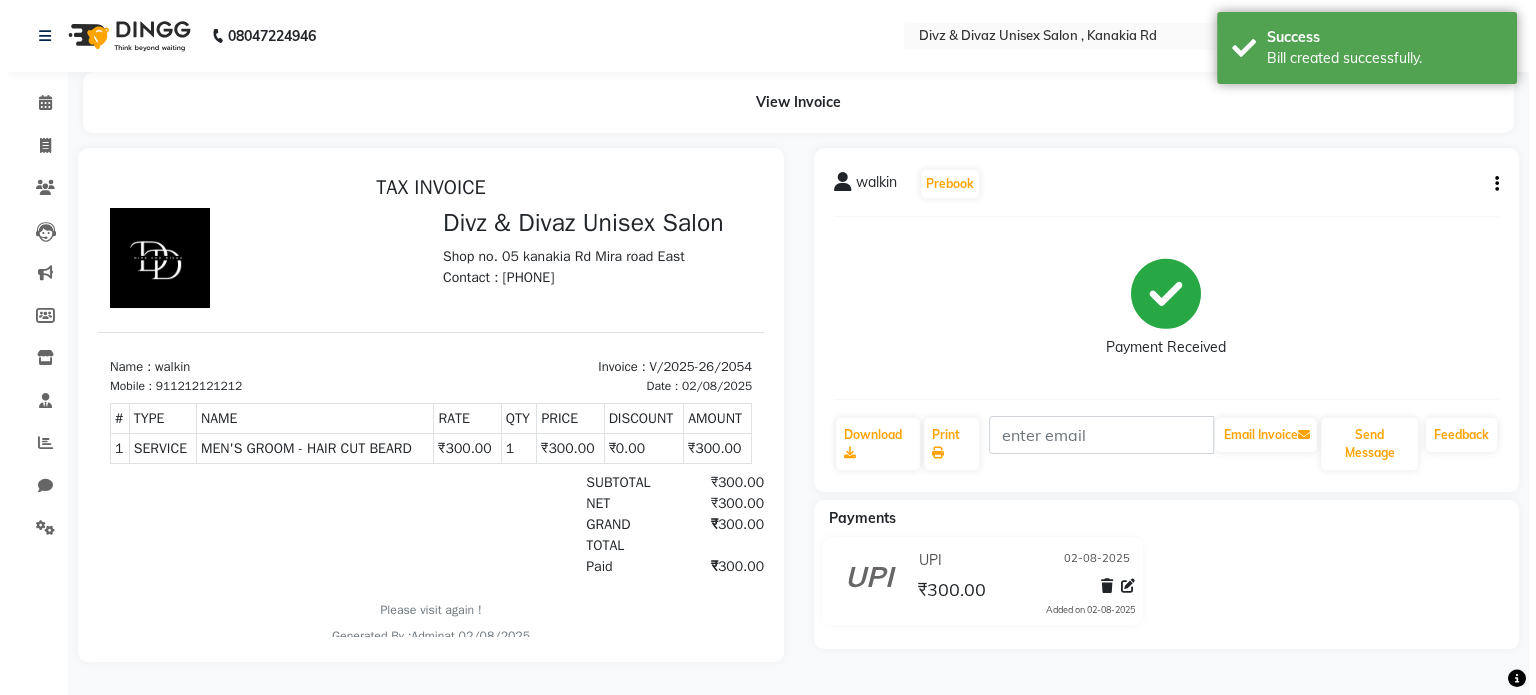 scroll, scrollTop: 0, scrollLeft: 0, axis: both 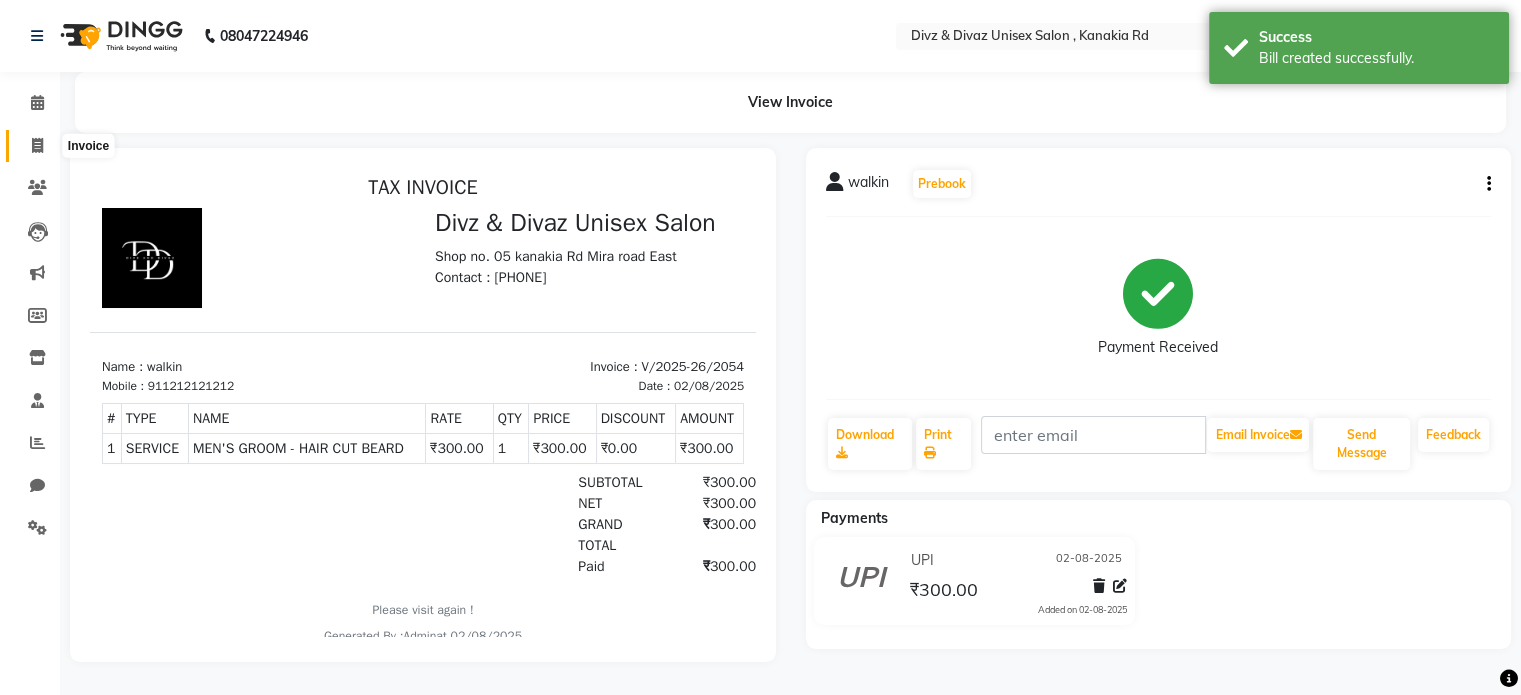 click 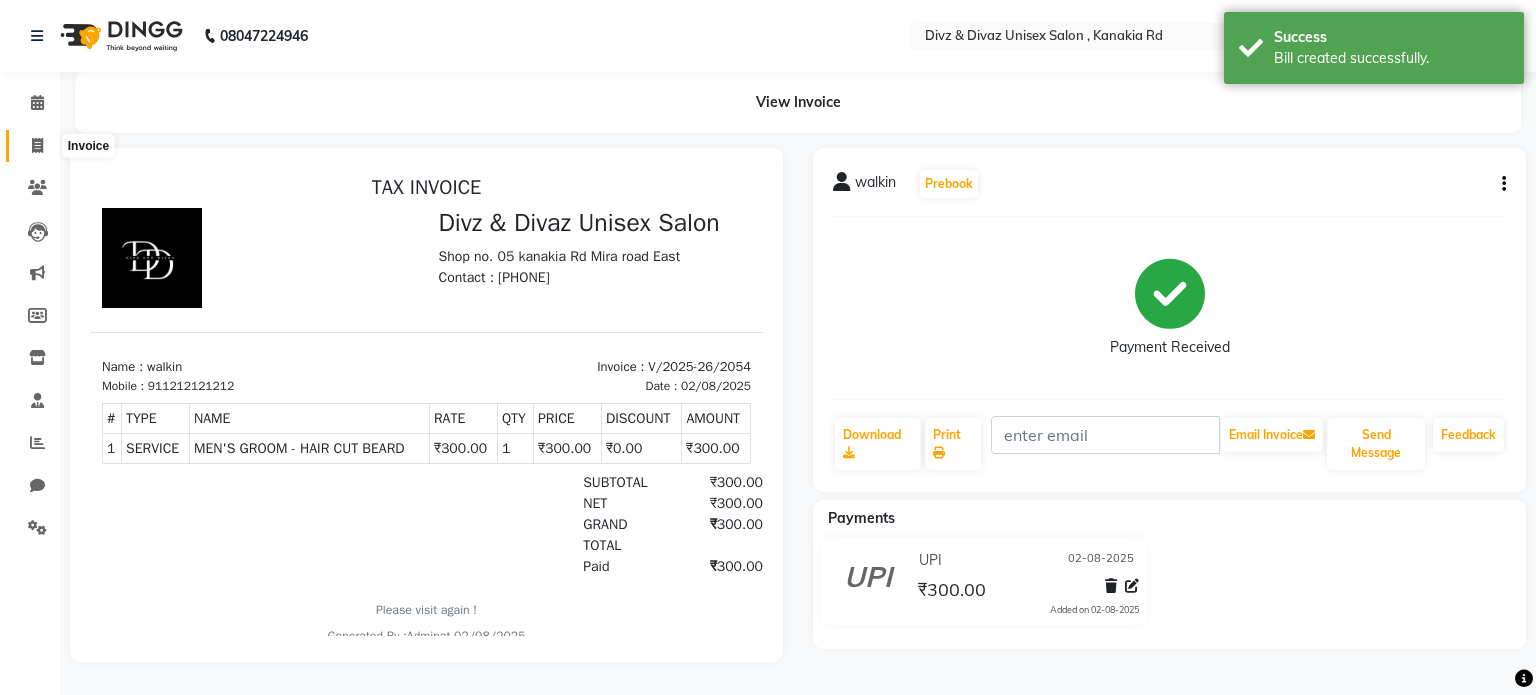 select on "7588" 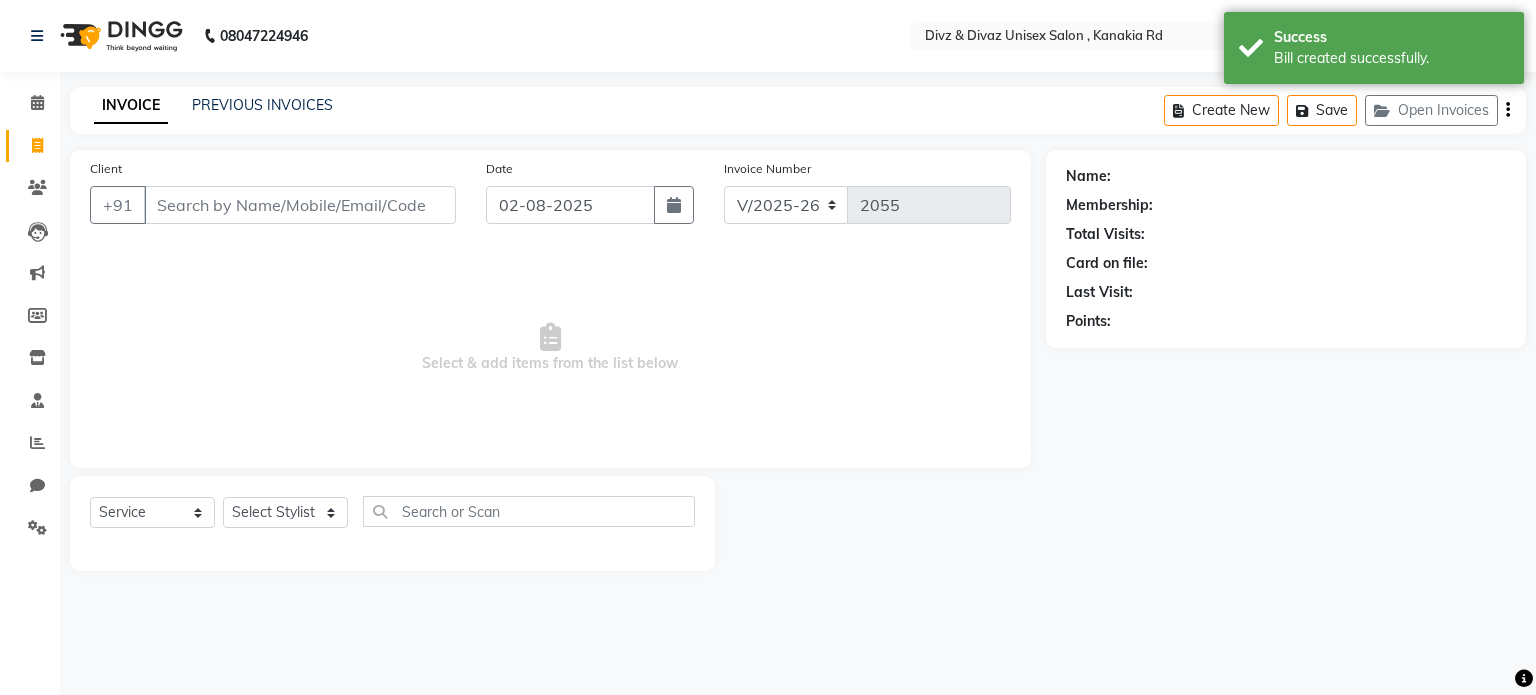 click on "Client" at bounding box center (300, 205) 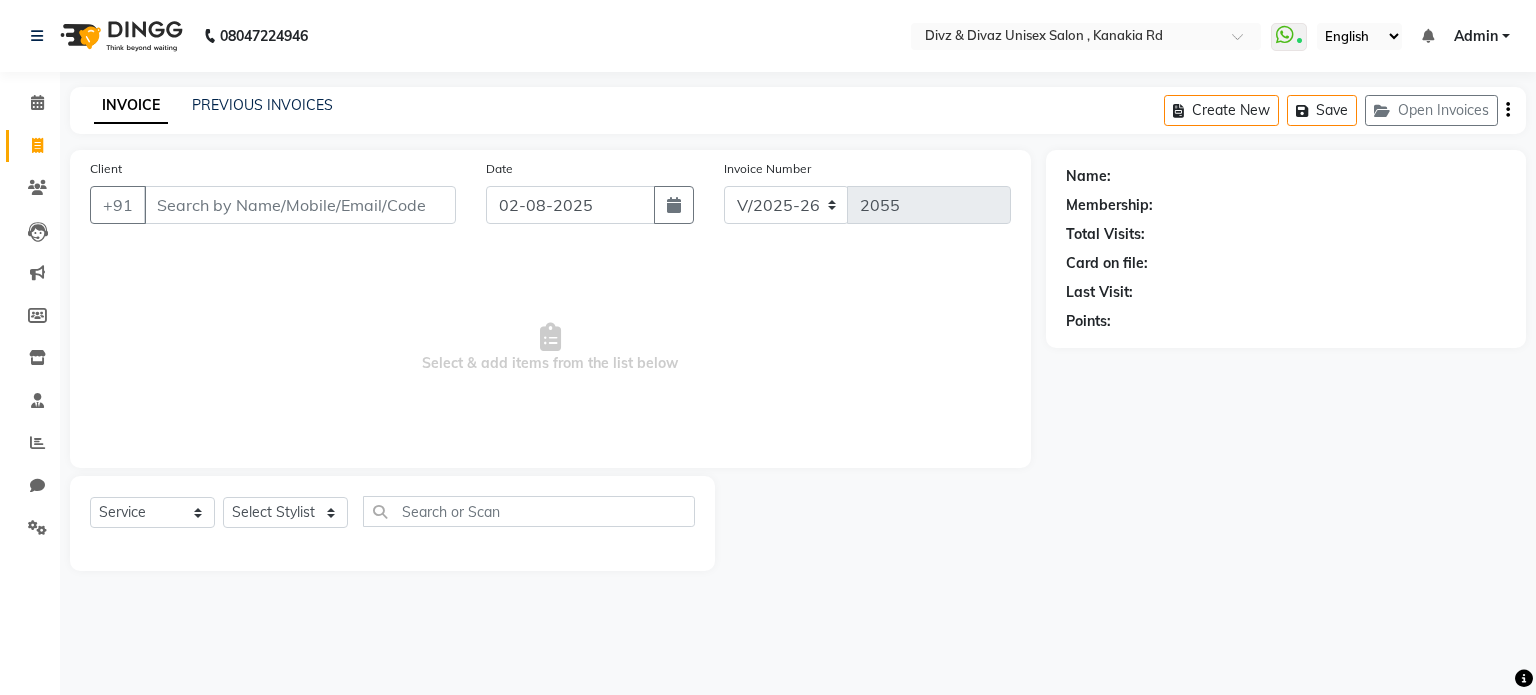 click on "Client" at bounding box center [300, 205] 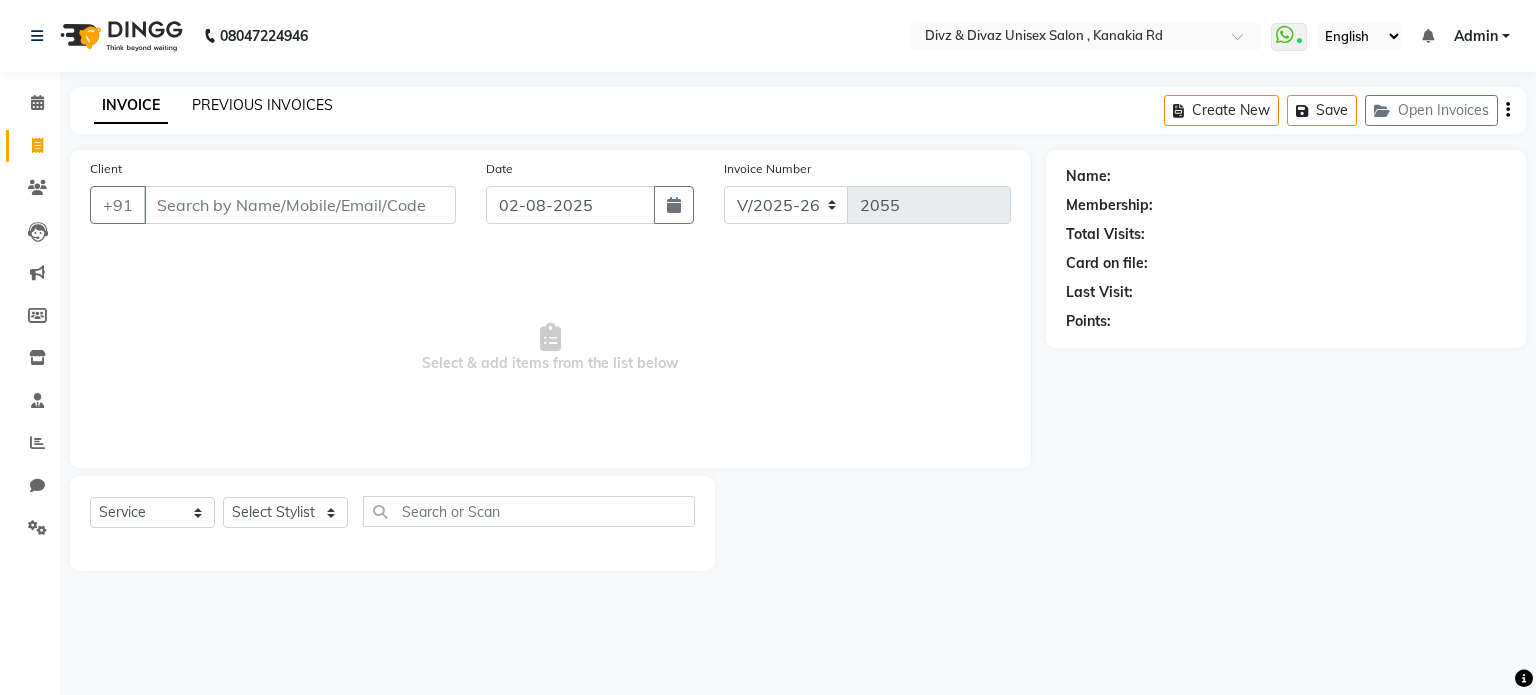 click on "PREVIOUS INVOICES" 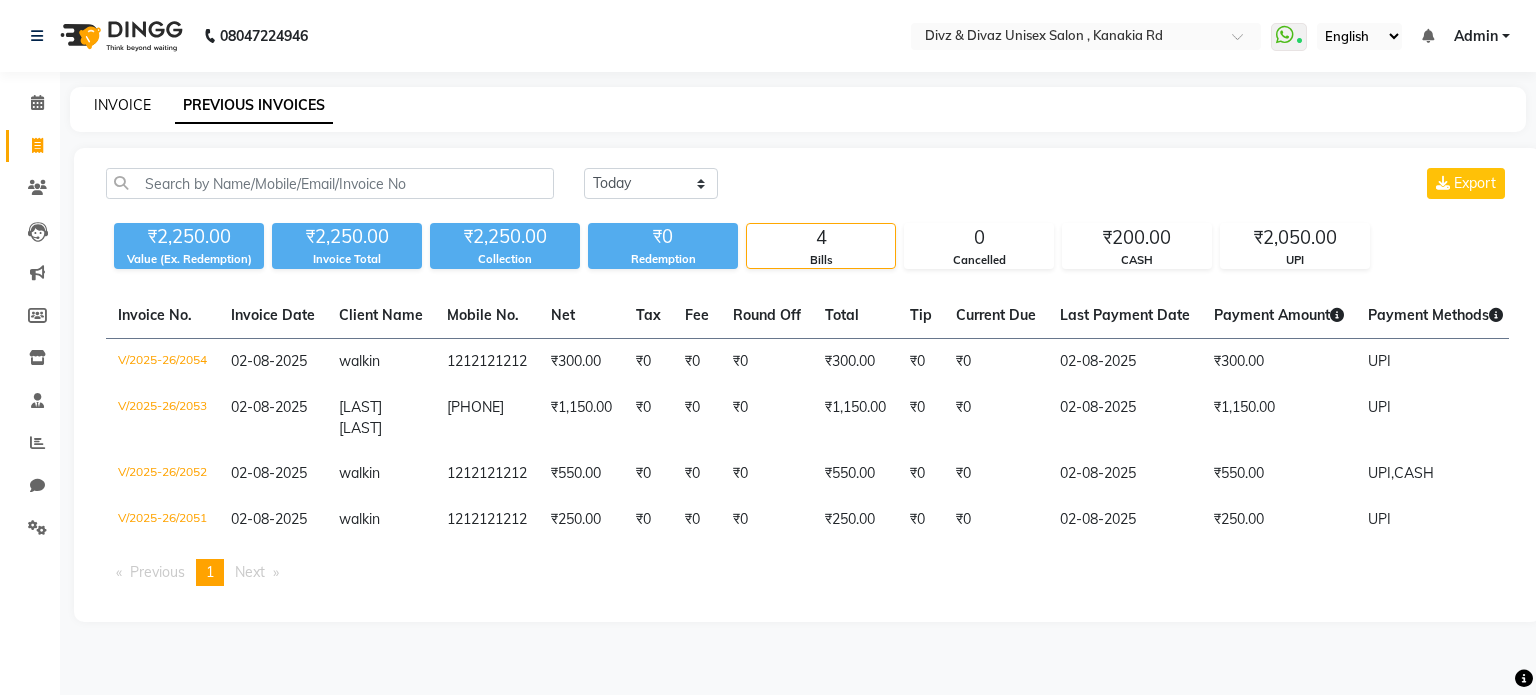 click on "INVOICE" 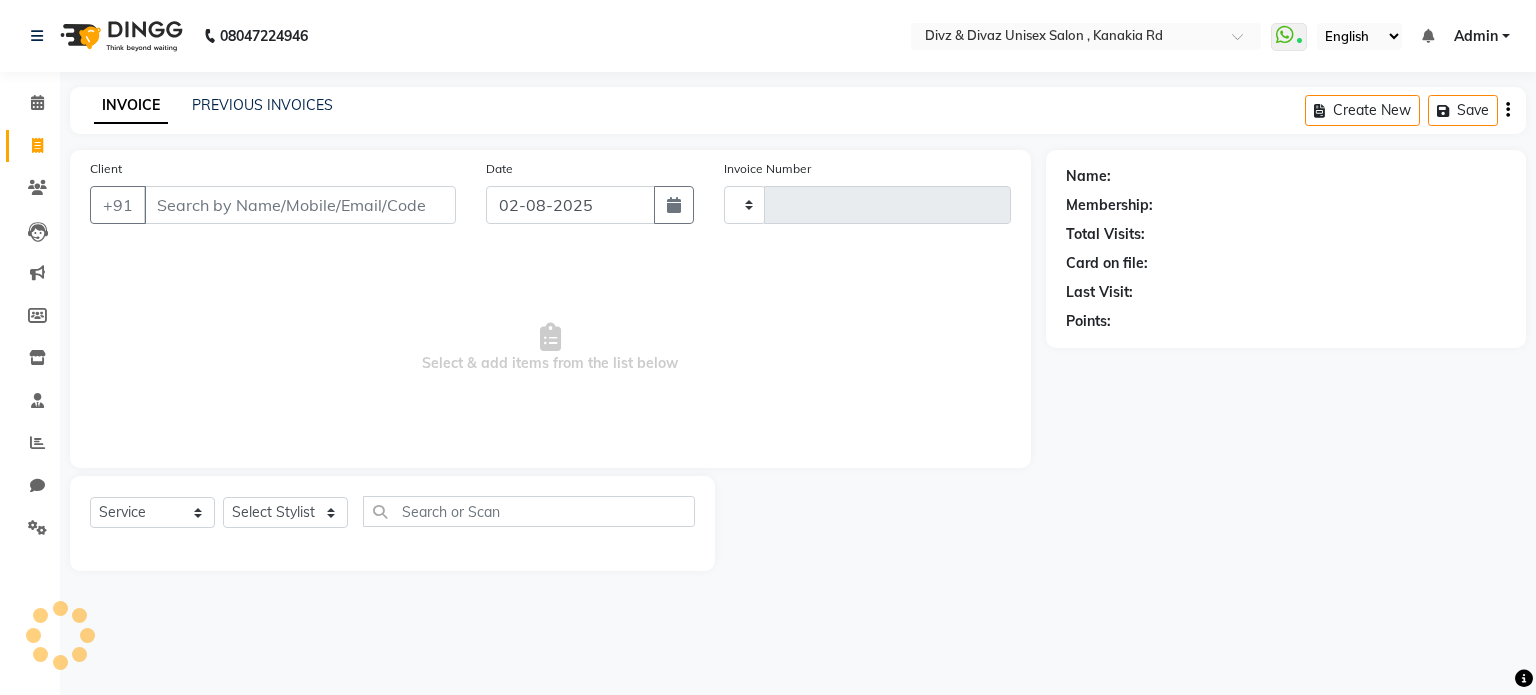 type on "2055" 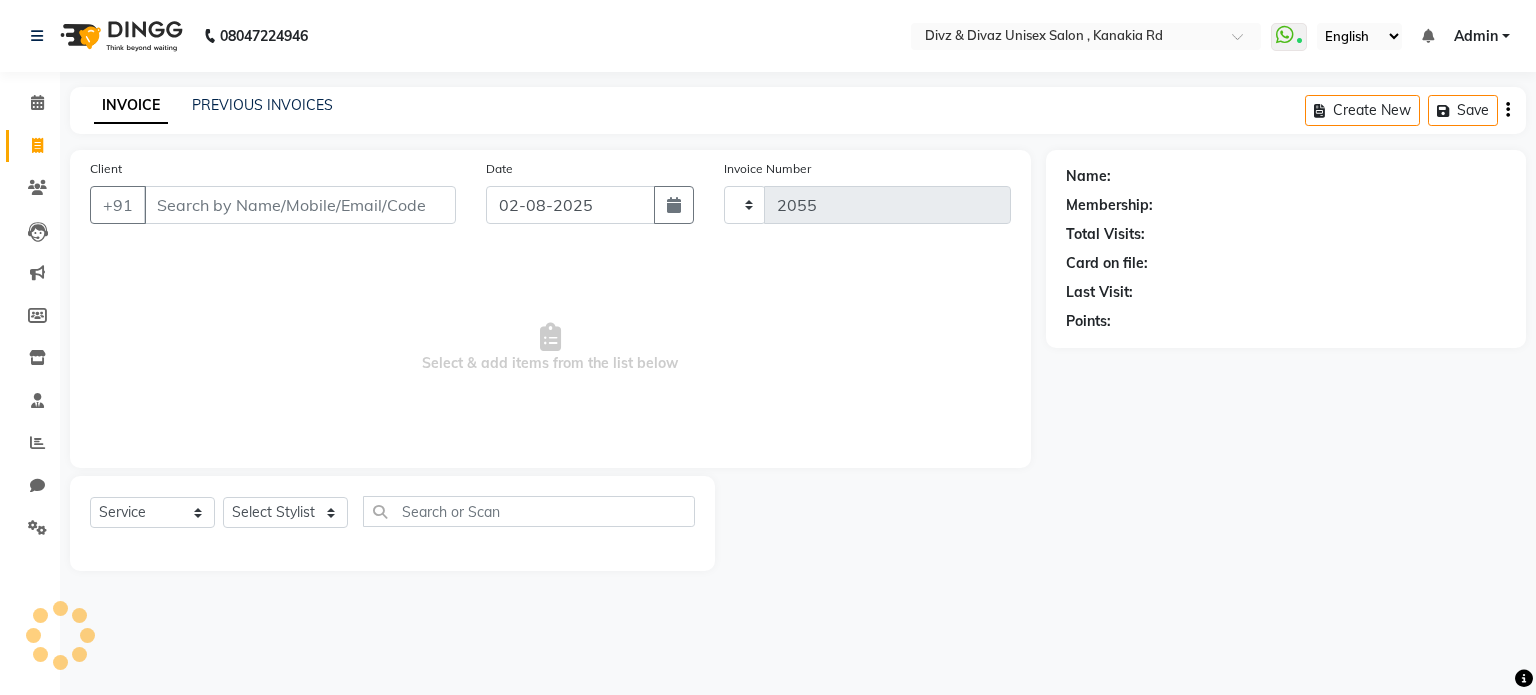 select on "7588" 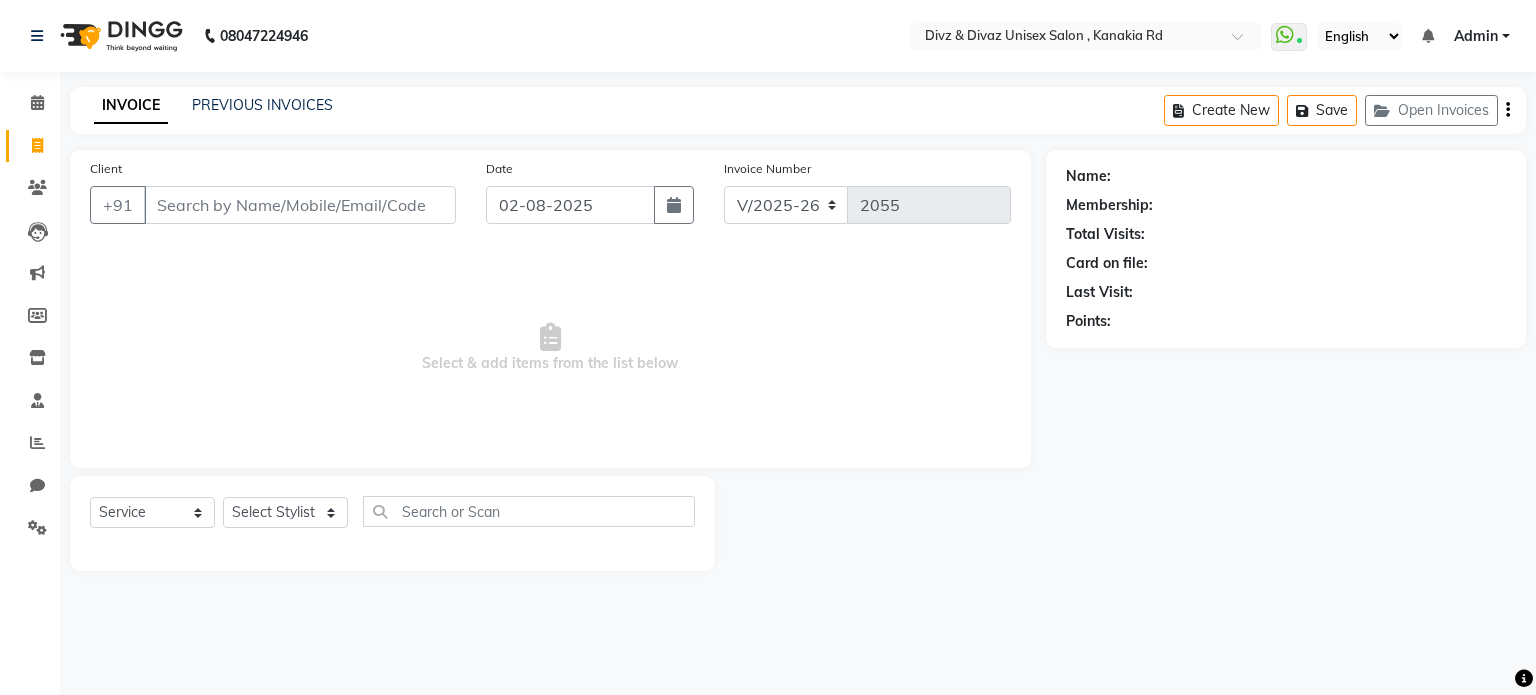 click on "Client" at bounding box center [300, 205] 